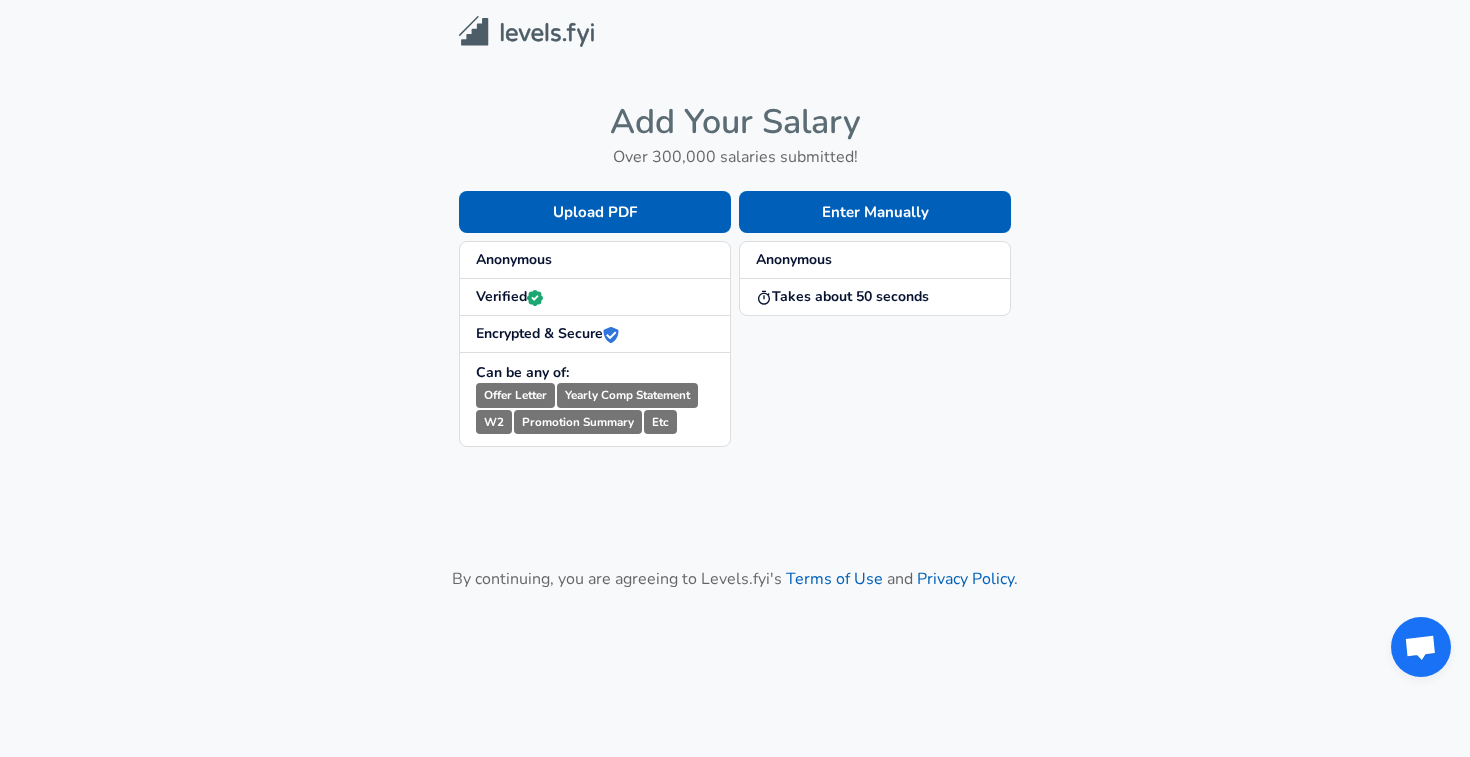 scroll, scrollTop: 0, scrollLeft: 0, axis: both 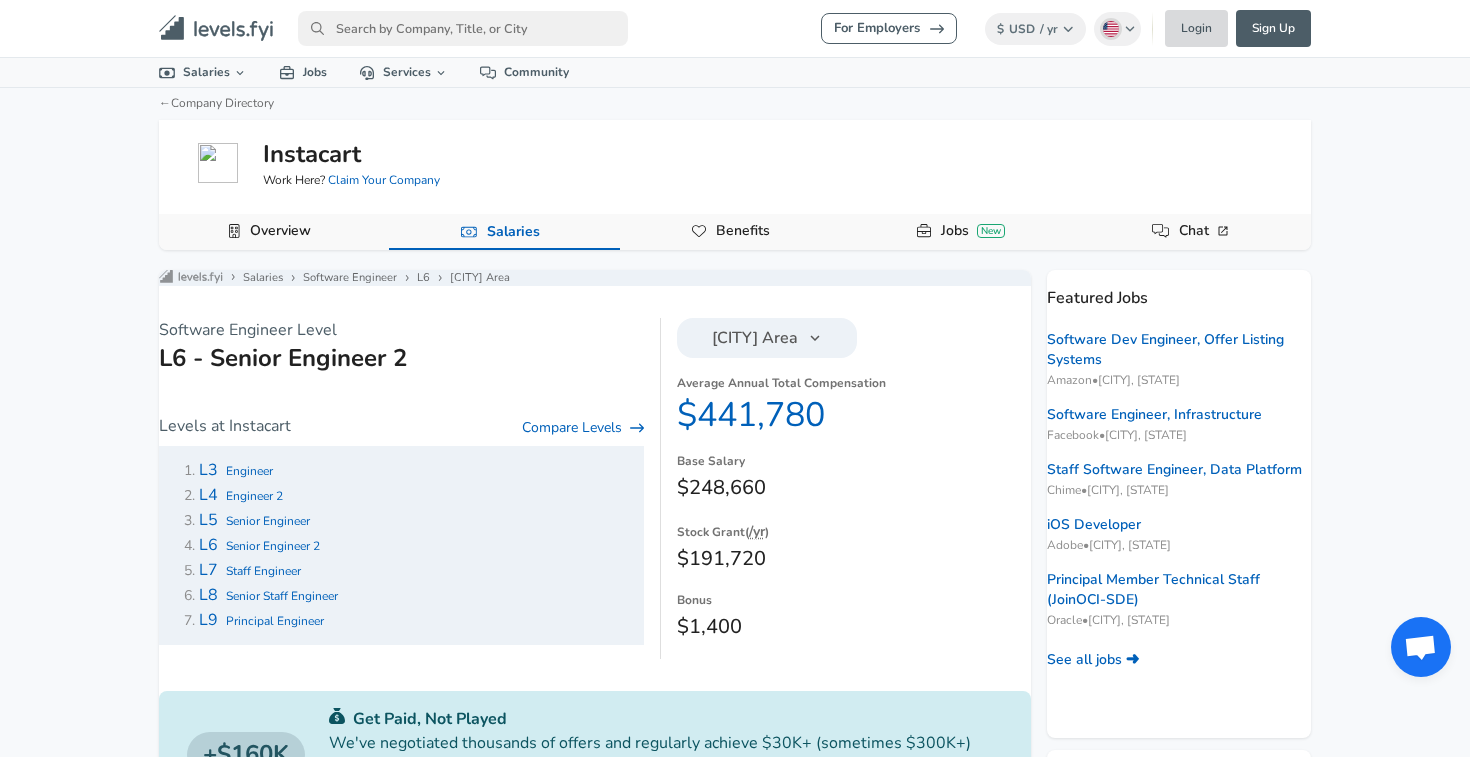 click on "Login" at bounding box center [1196, 28] 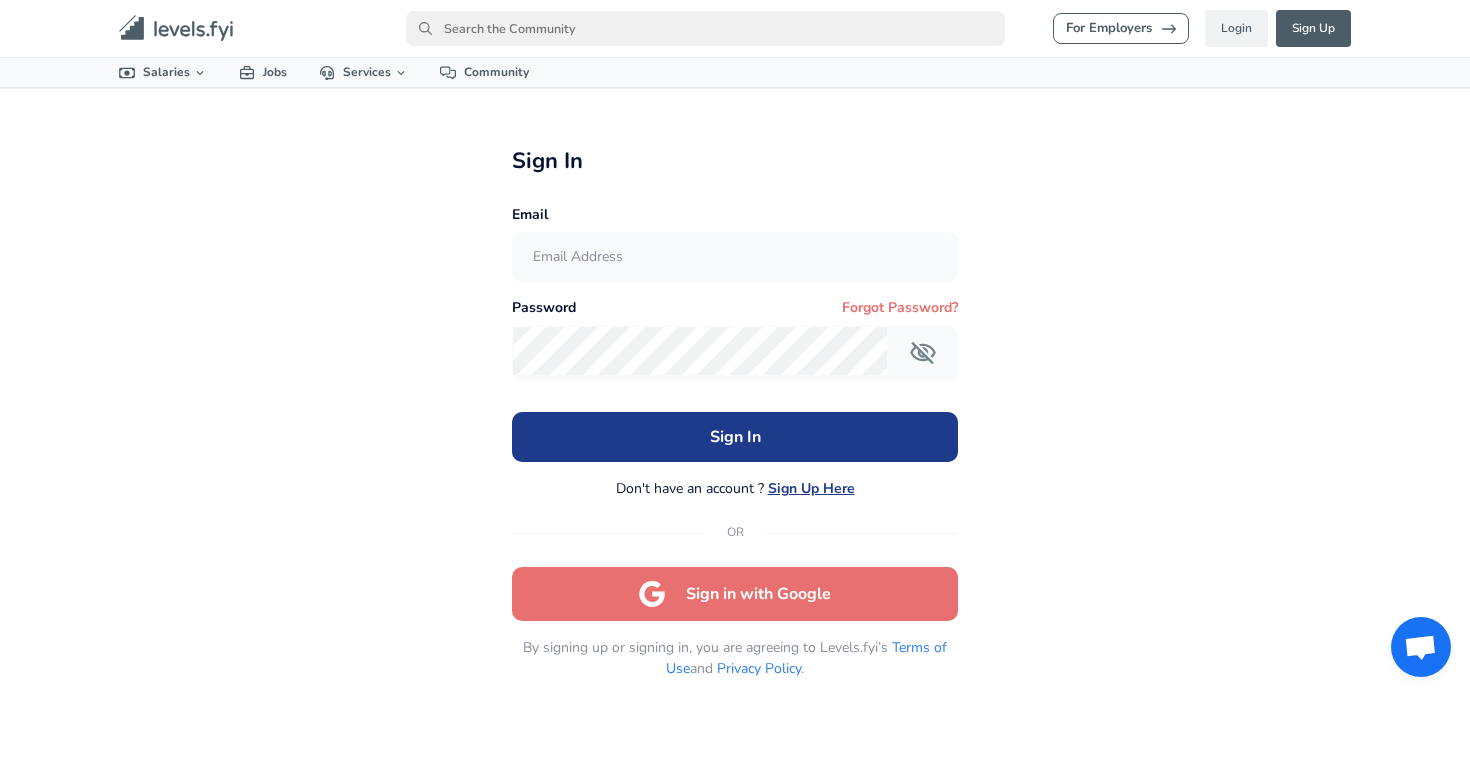 click at bounding box center [734, 257] 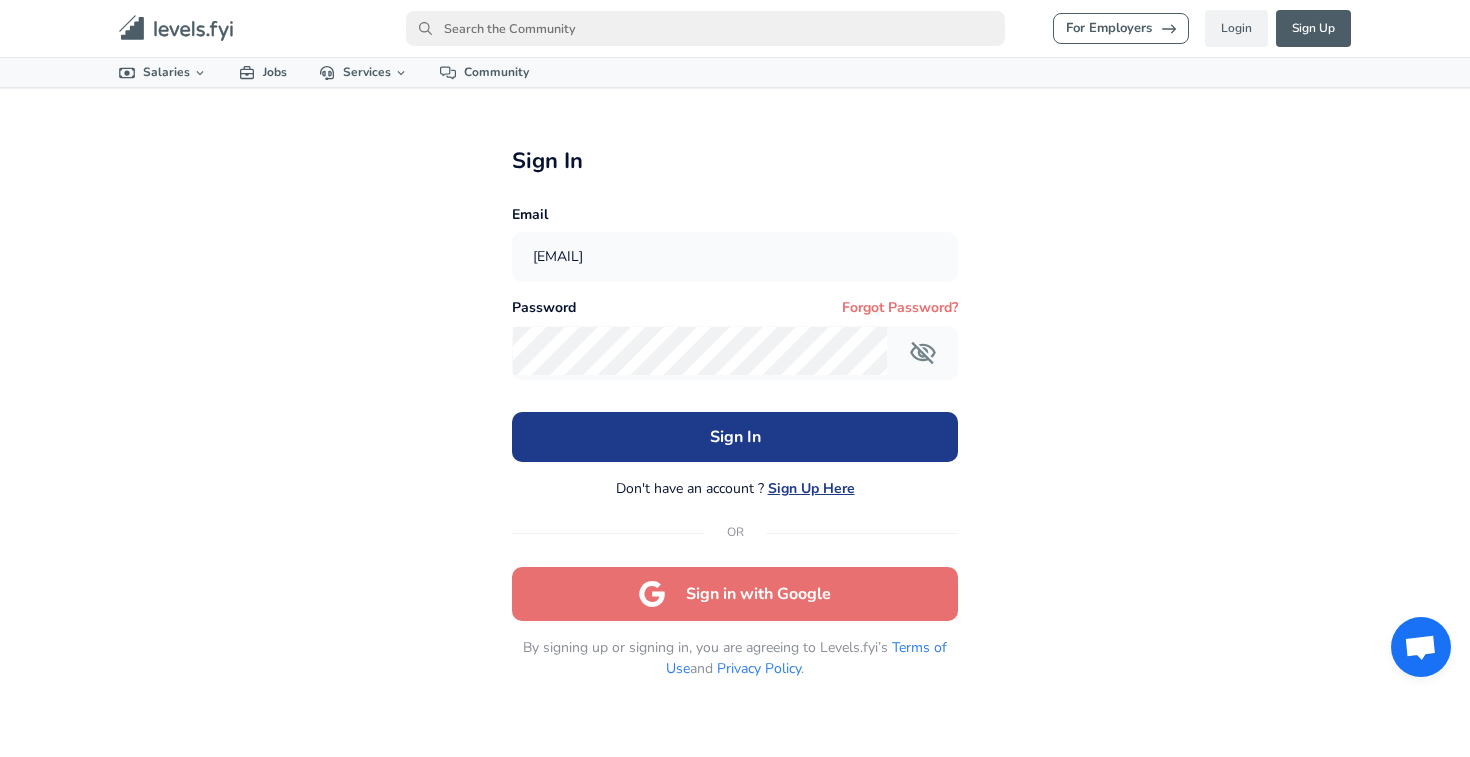 click on "Sign In Don't have an account ?   Sign Up Here OR Sign in with Google" at bounding box center [734, 516] 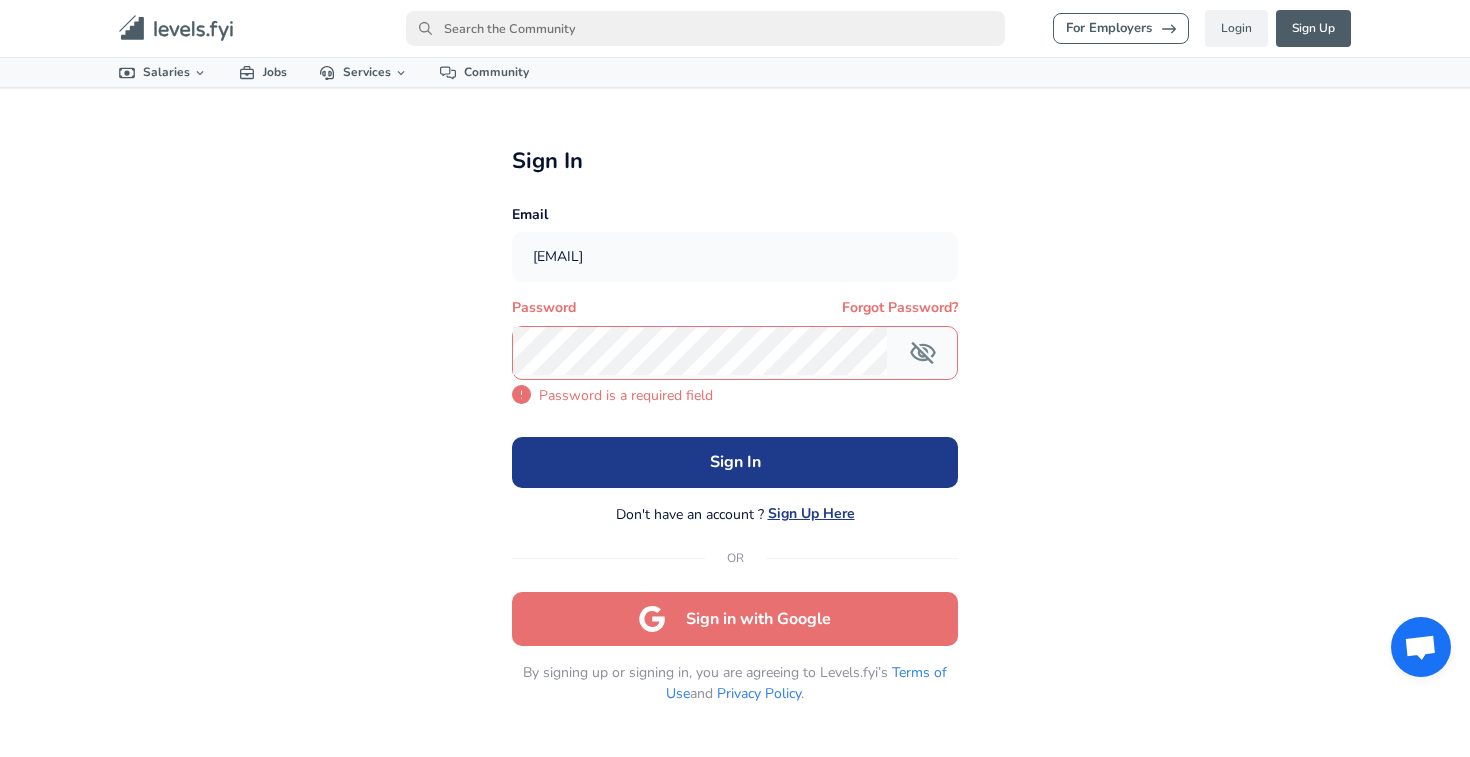 click on "Sign in with Google" at bounding box center (734, 619) 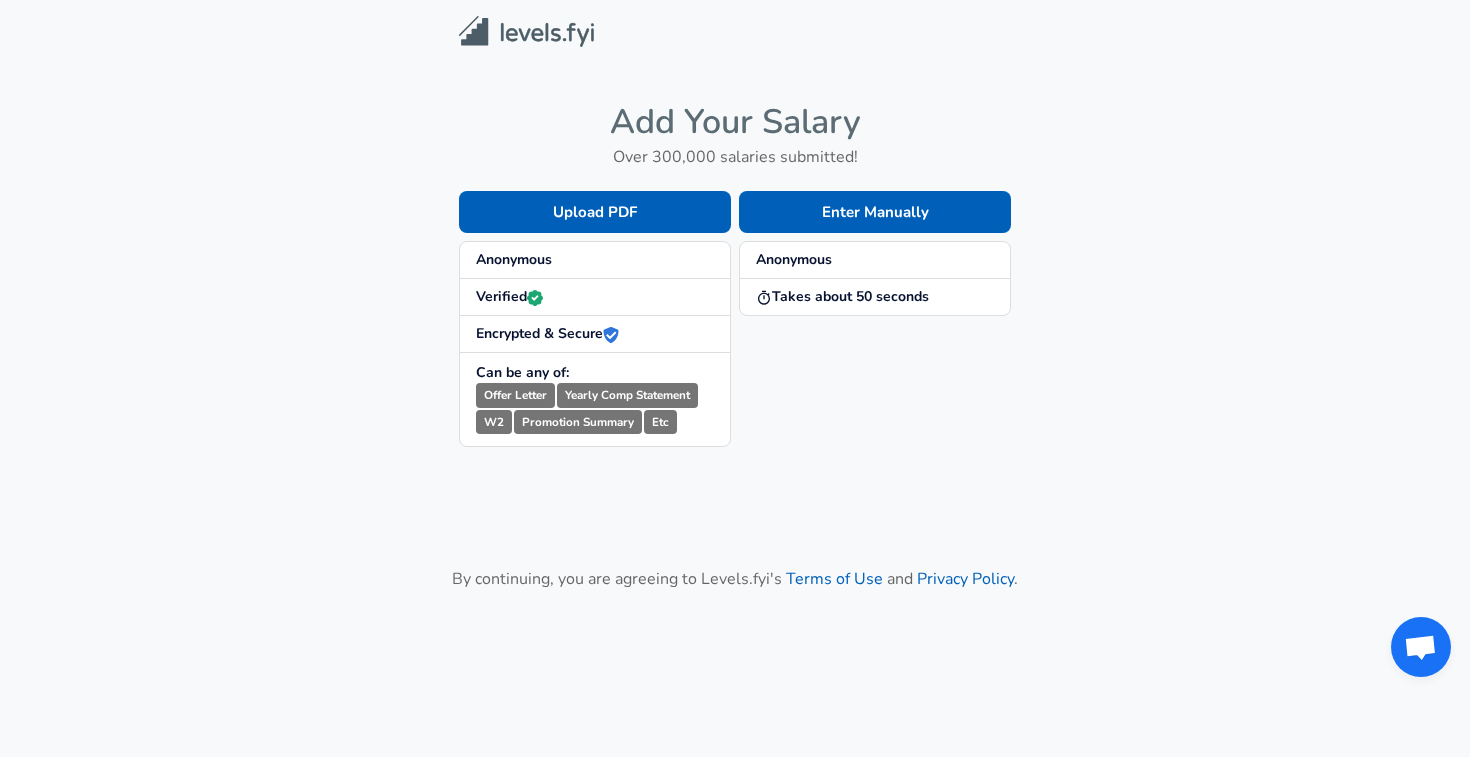 scroll, scrollTop: 0, scrollLeft: 0, axis: both 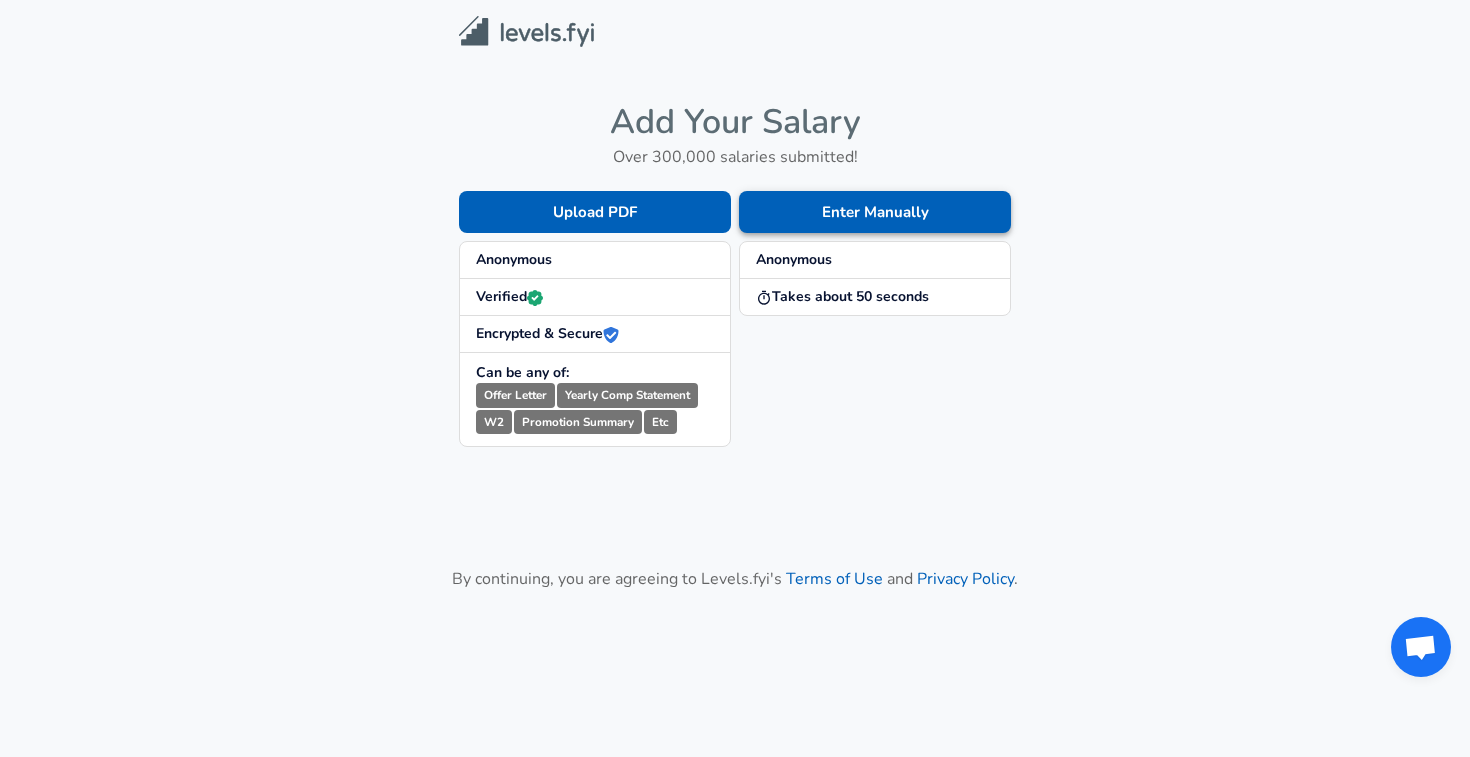 click on "Enter Manually" at bounding box center [595, 212] 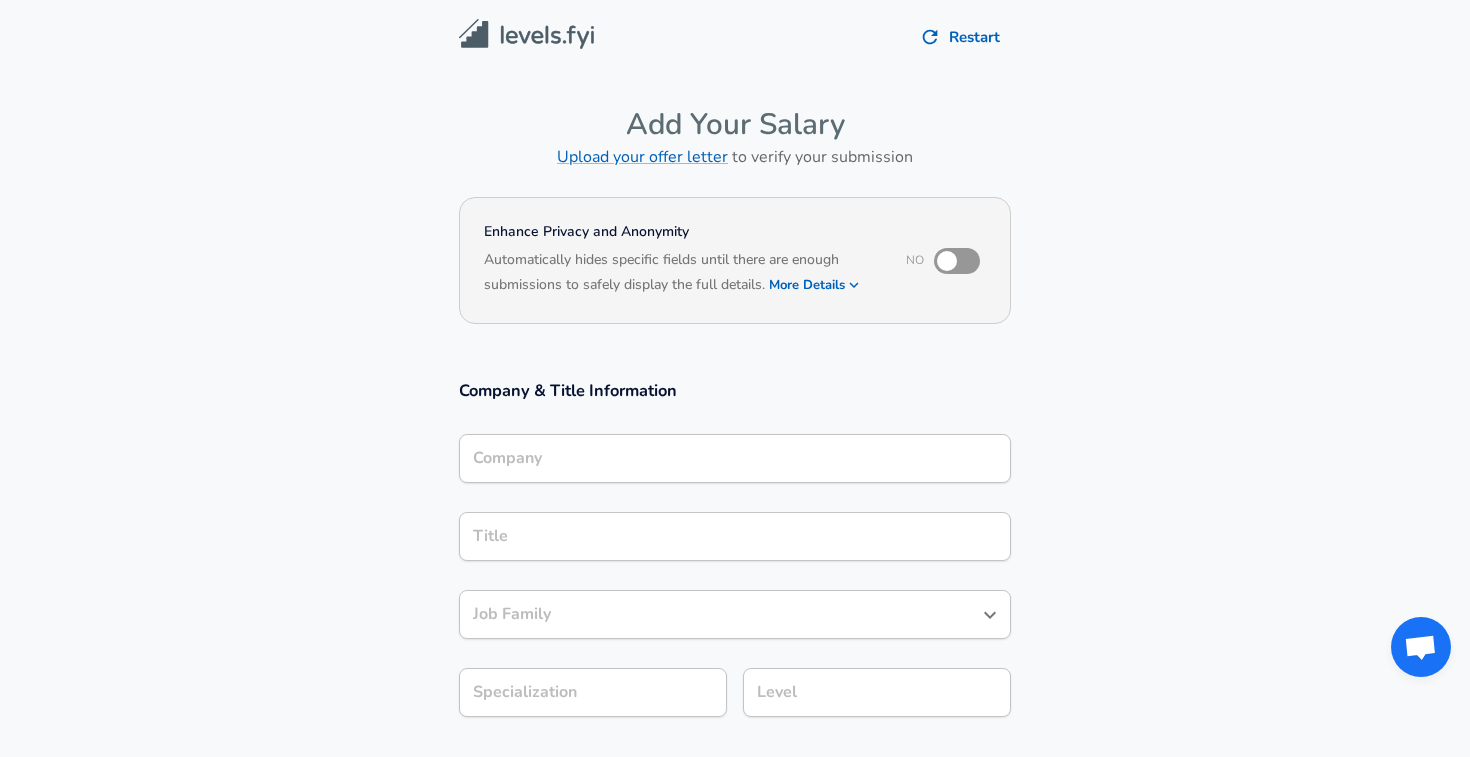 click on "Company" at bounding box center (735, 458) 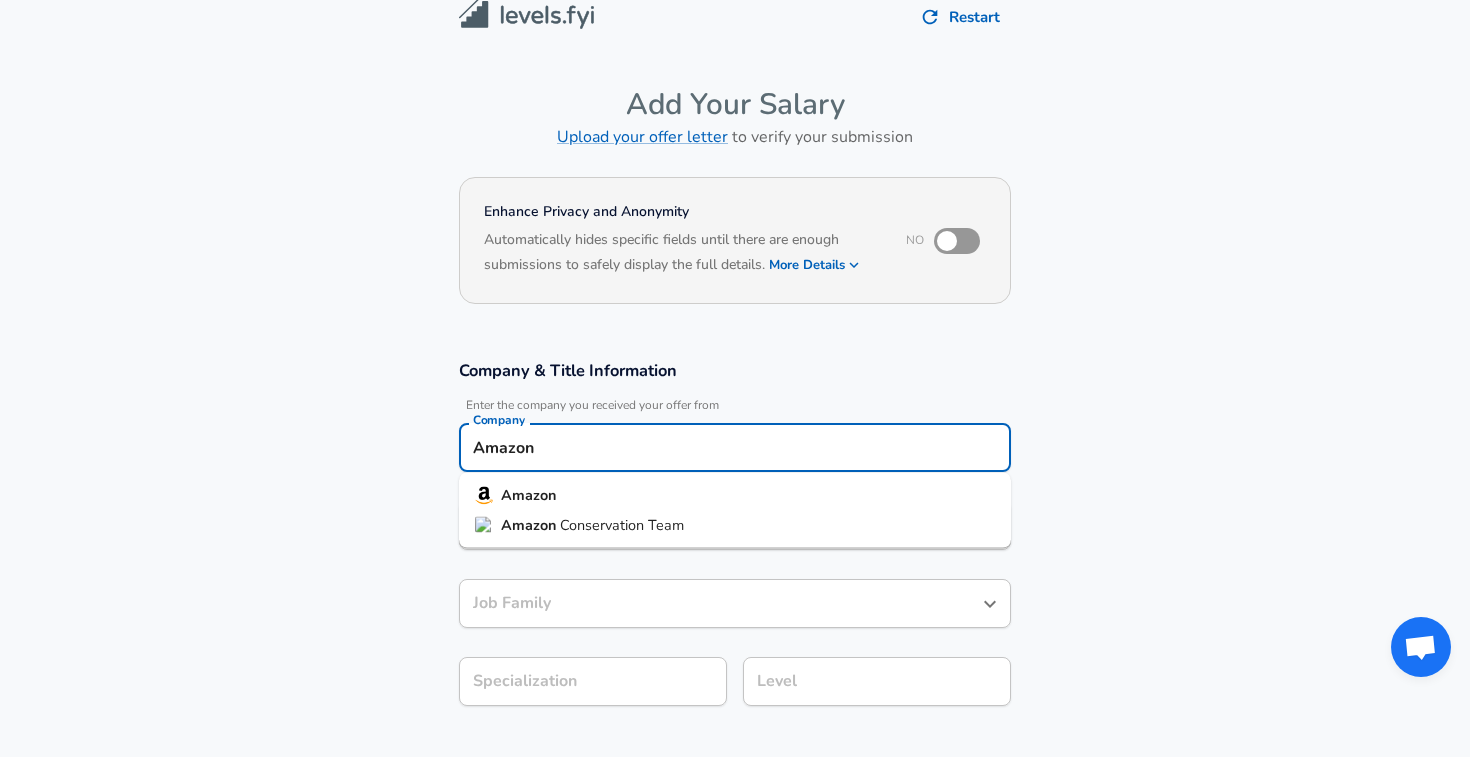 click on "Amazon" at bounding box center [735, 496] 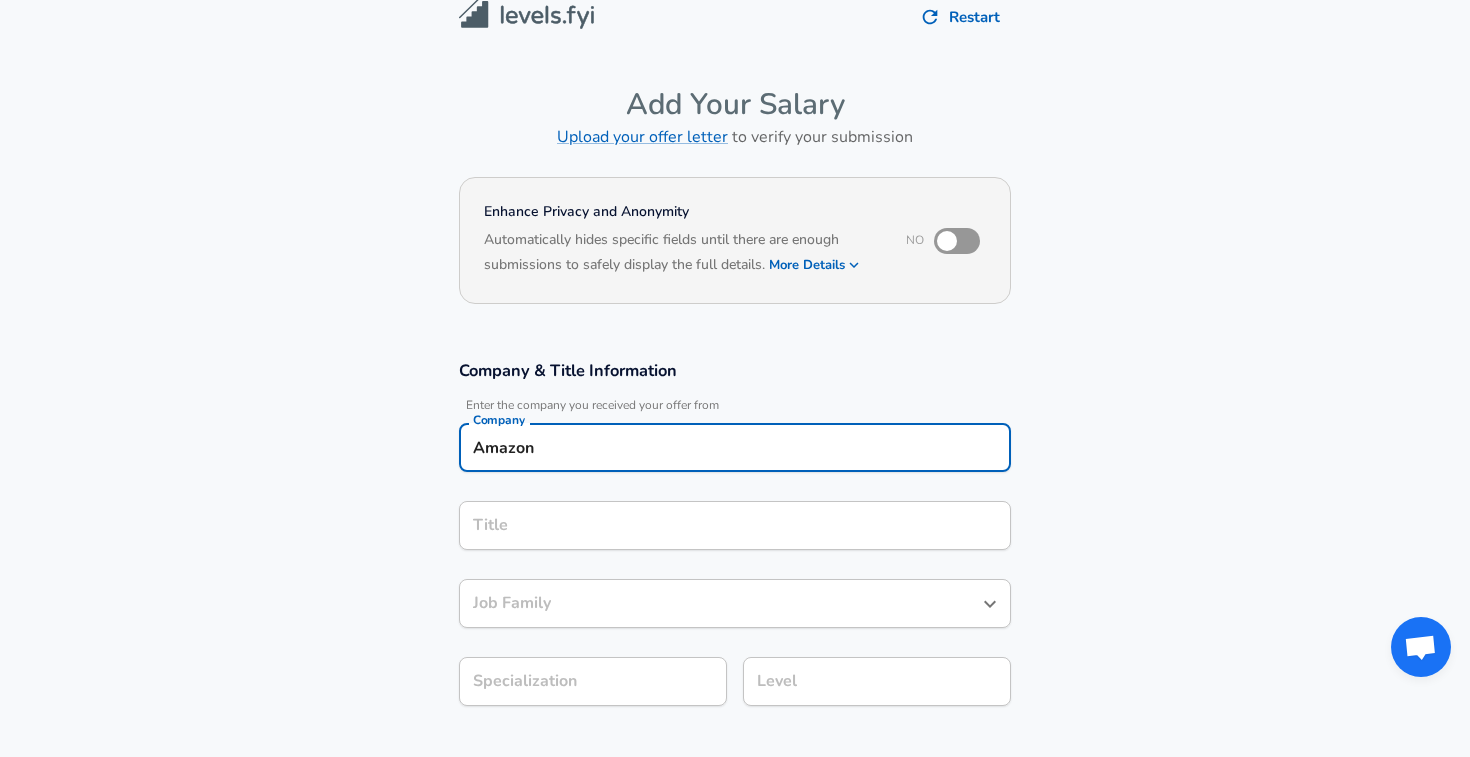 type on "Amazon" 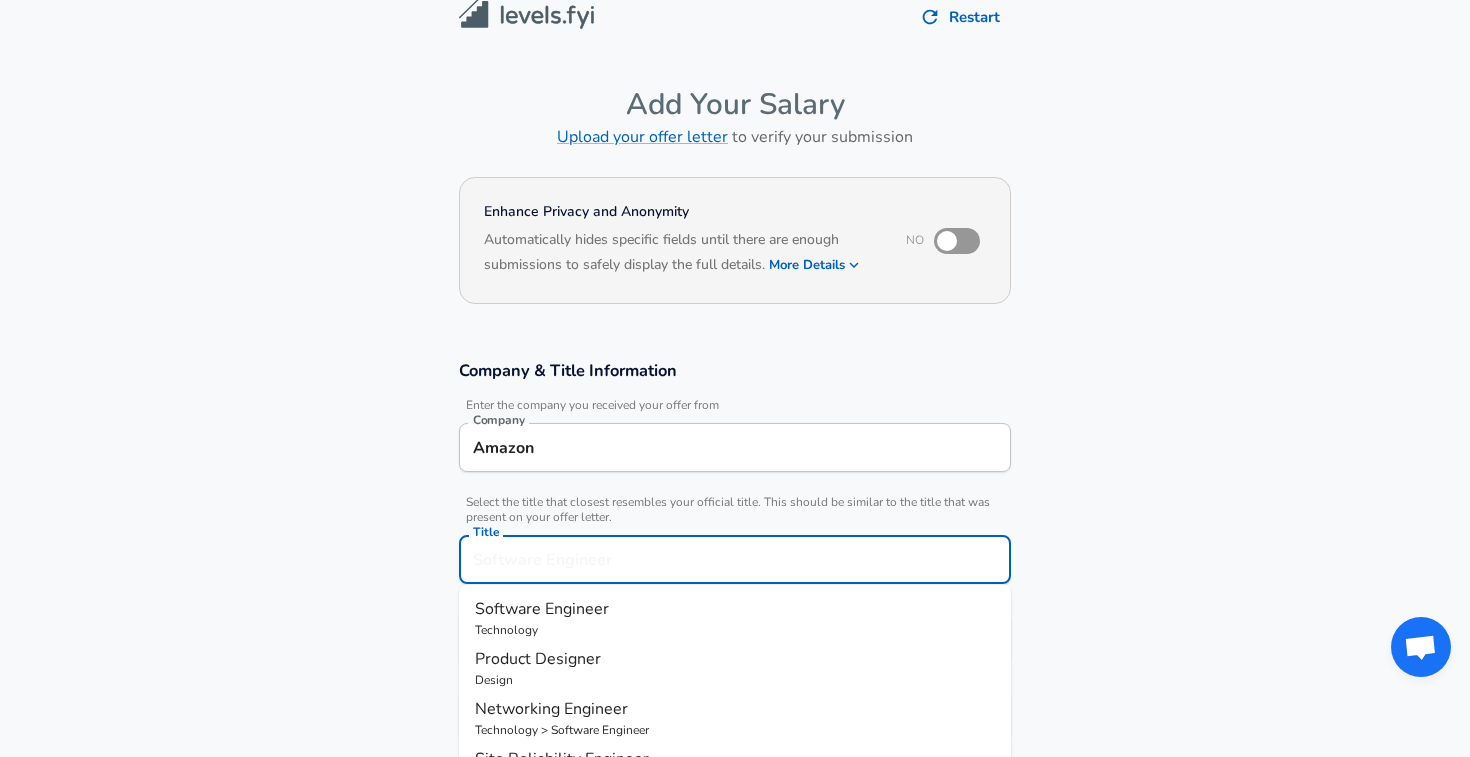 scroll, scrollTop: 60, scrollLeft: 0, axis: vertical 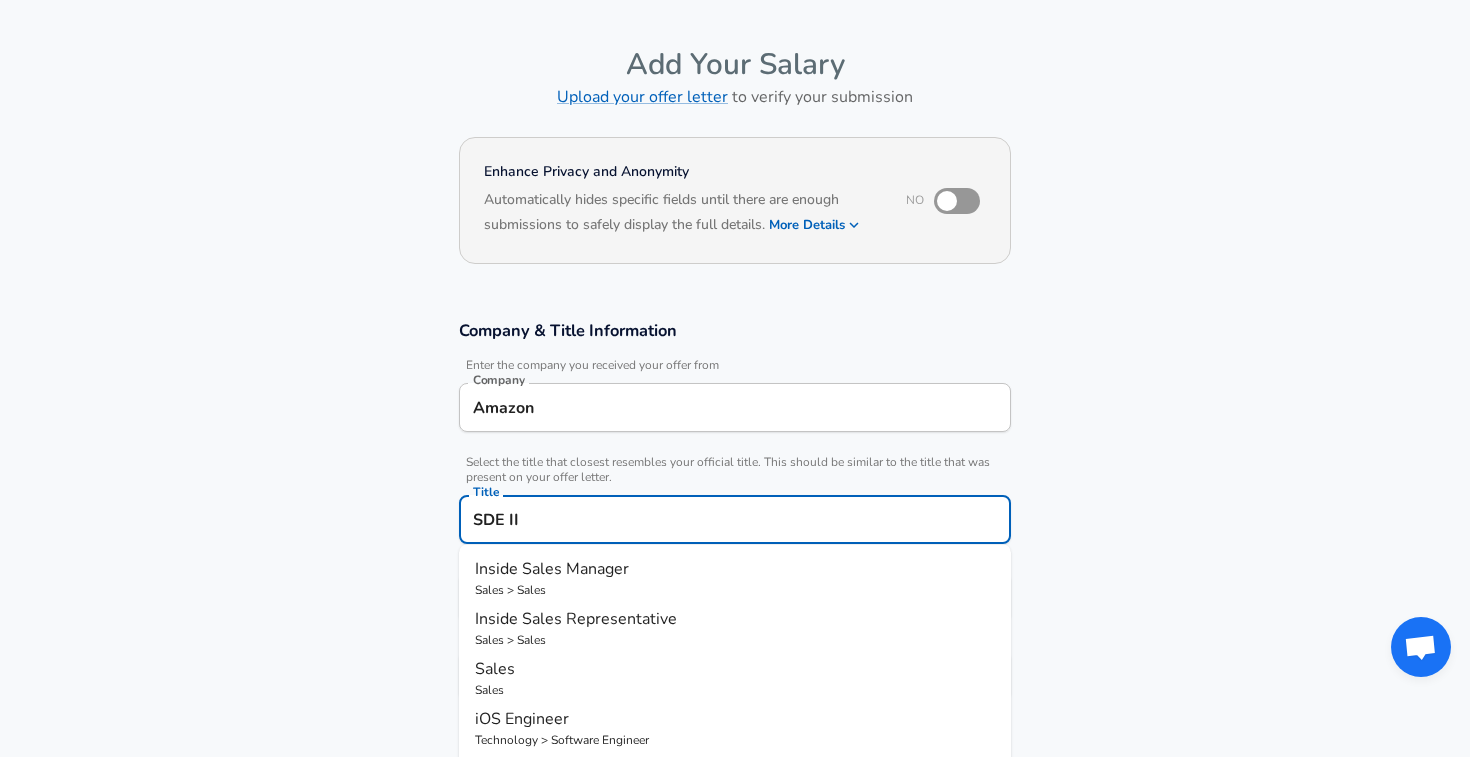 drag, startPoint x: 552, startPoint y: 523, endPoint x: 472, endPoint y: 522, distance: 80.00625 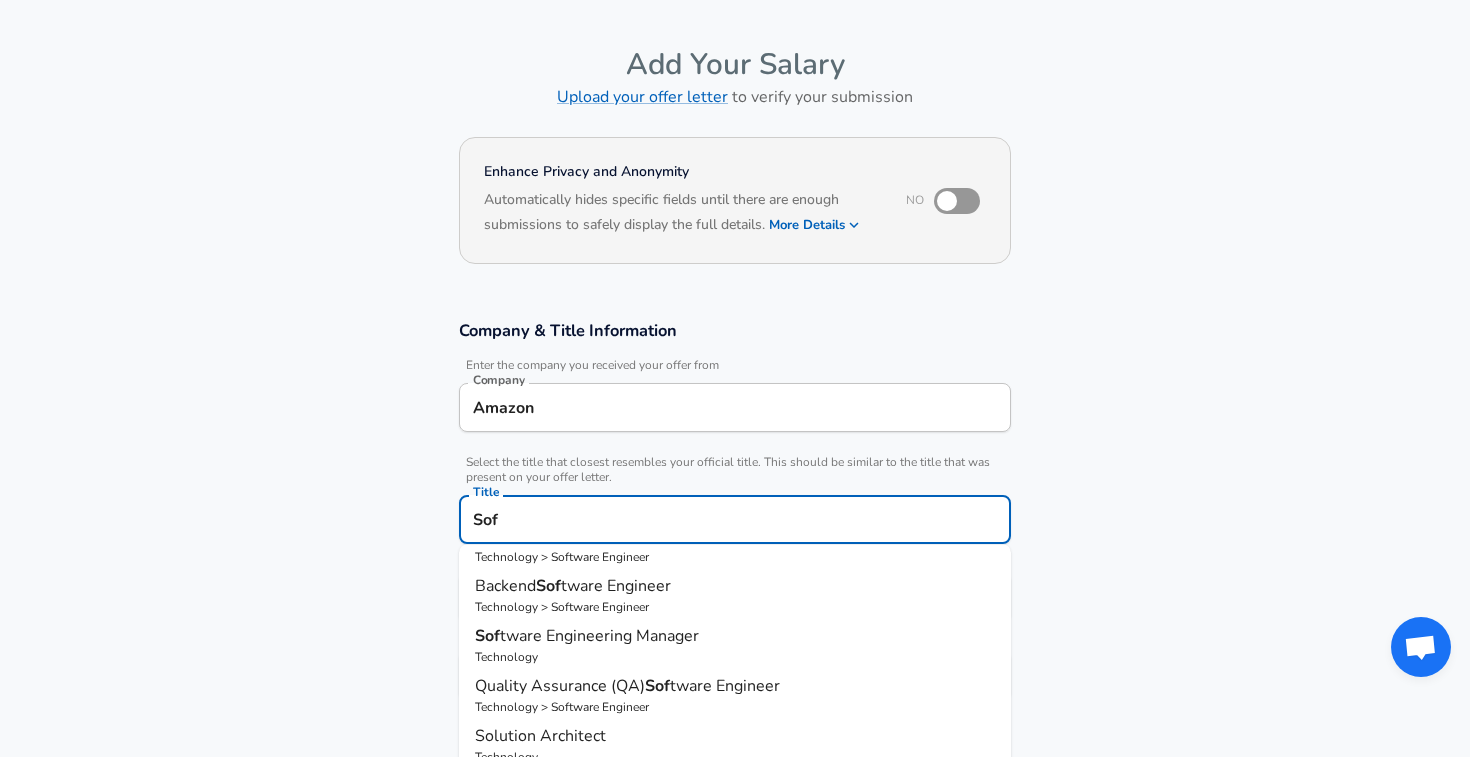 scroll, scrollTop: 0, scrollLeft: 0, axis: both 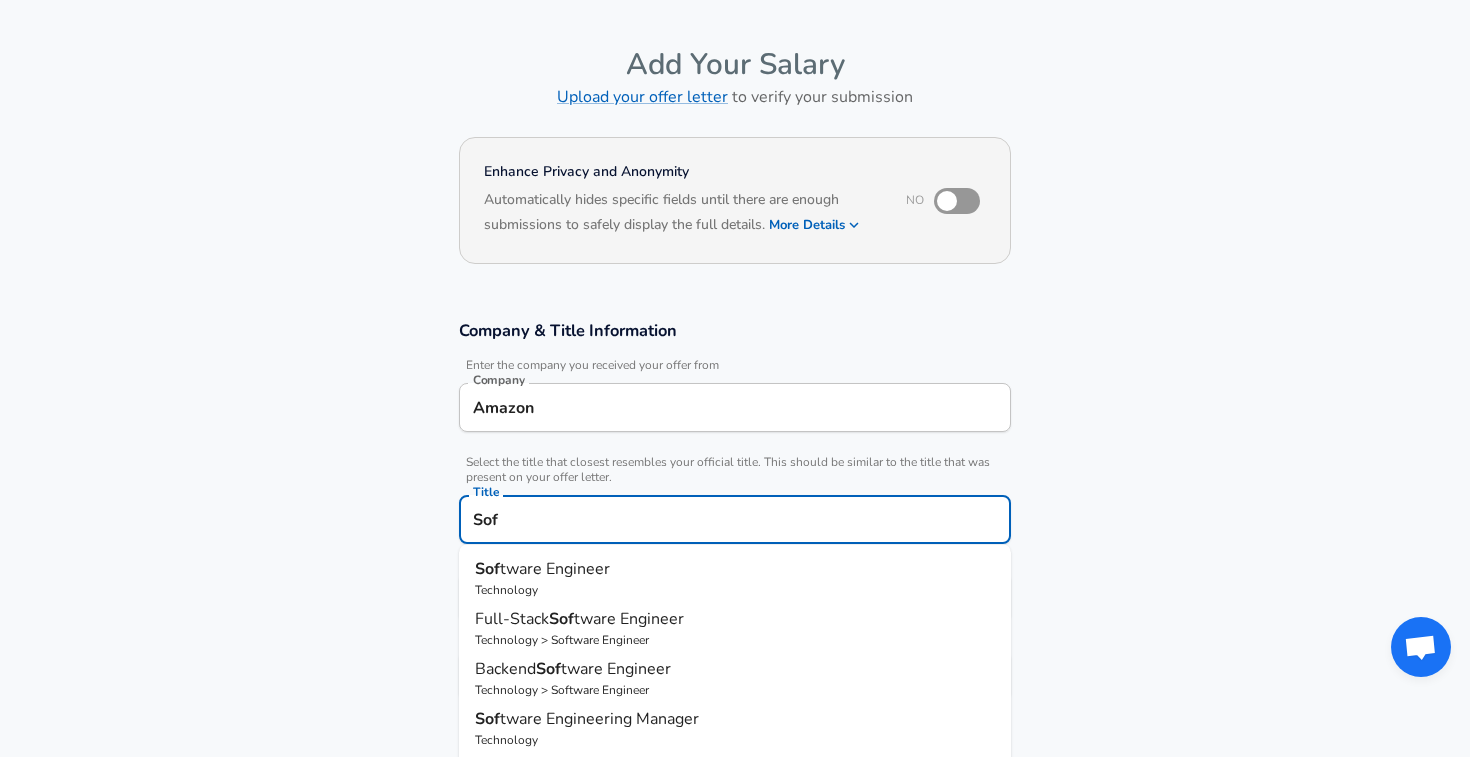 click on "tware Engineer" at bounding box center (555, 569) 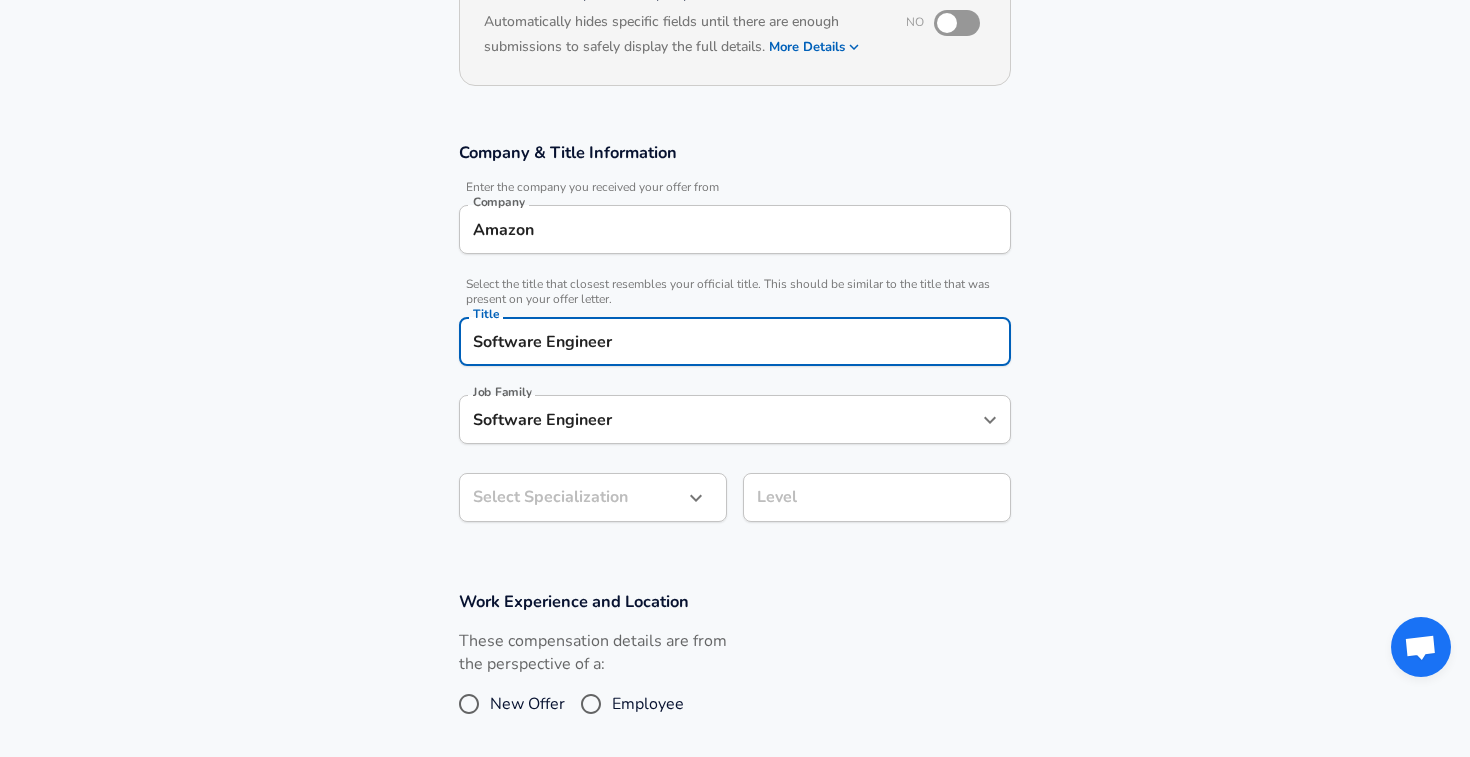 scroll, scrollTop: 241, scrollLeft: 0, axis: vertical 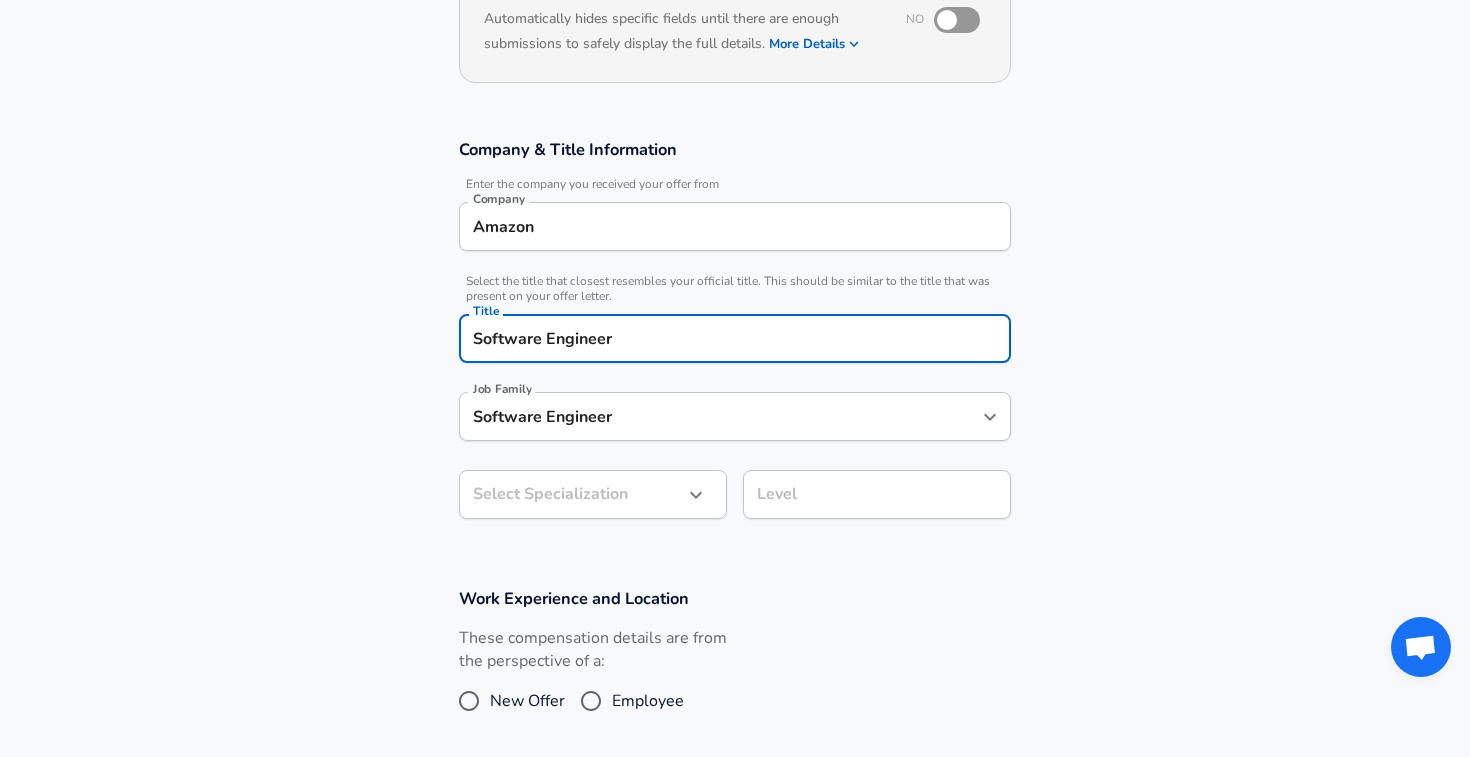 type on "Software Engineer" 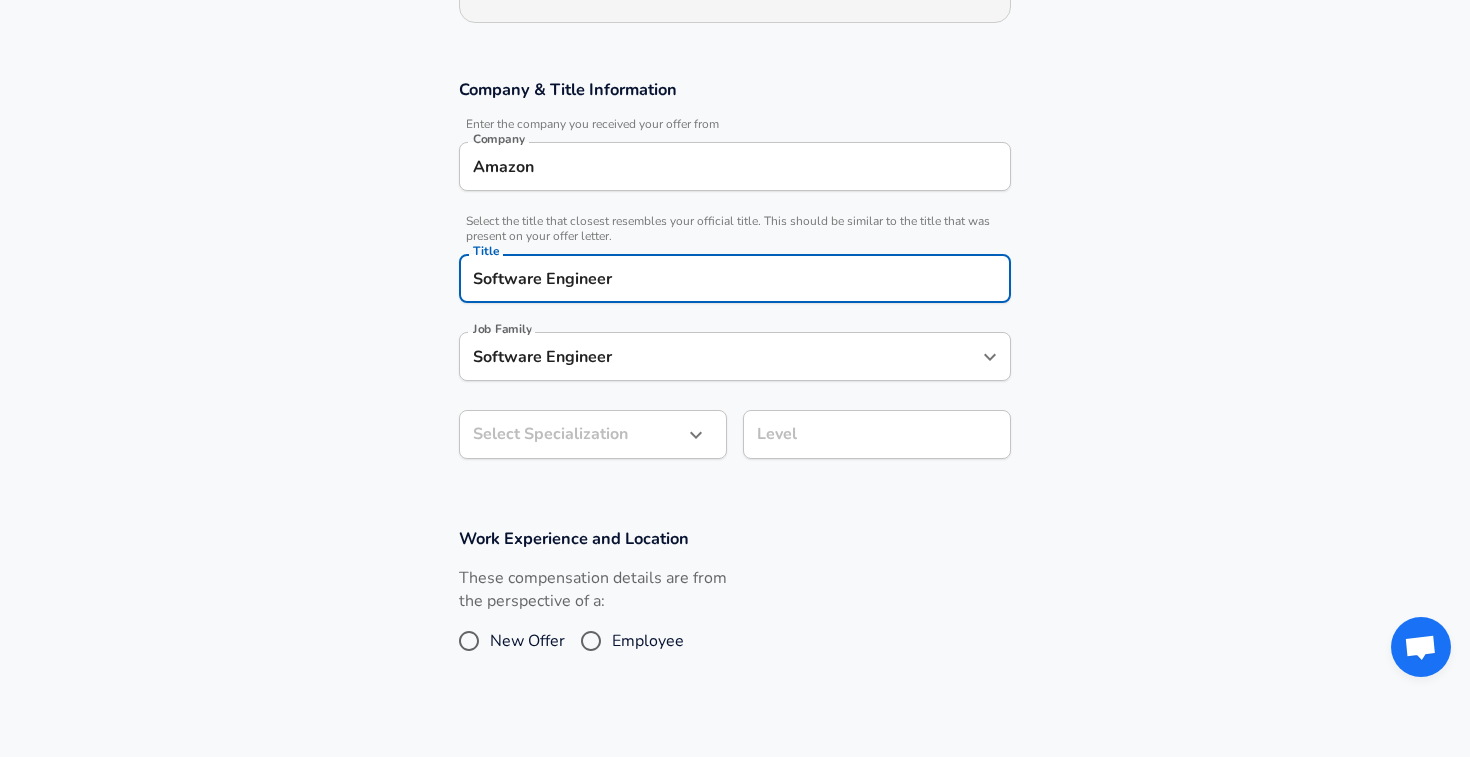 click on "Levels.fyi's Terms of Use and Privacy Policy. © 2017 -" at bounding box center [735, 77] 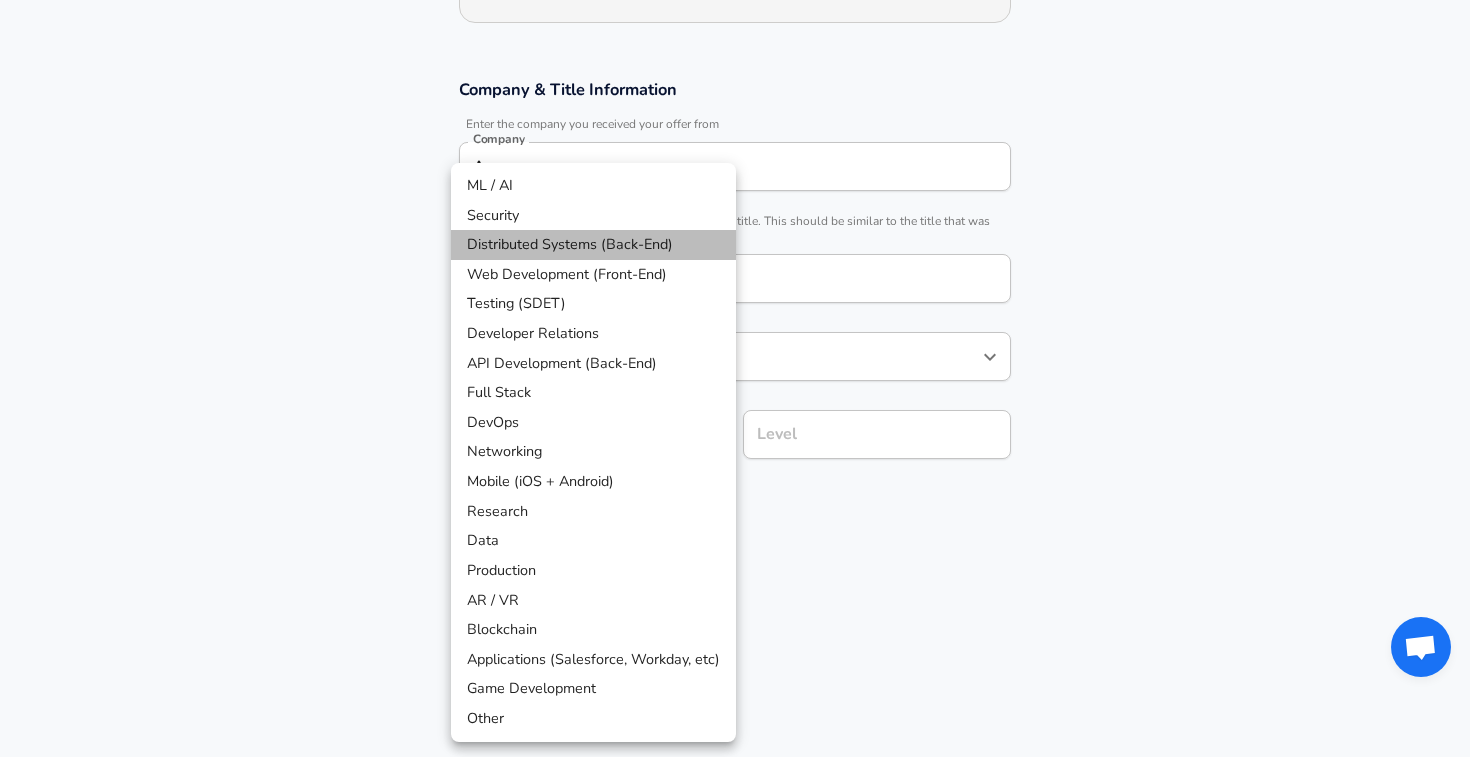 click on "Distributed Systems (Back-End)" at bounding box center (593, 245) 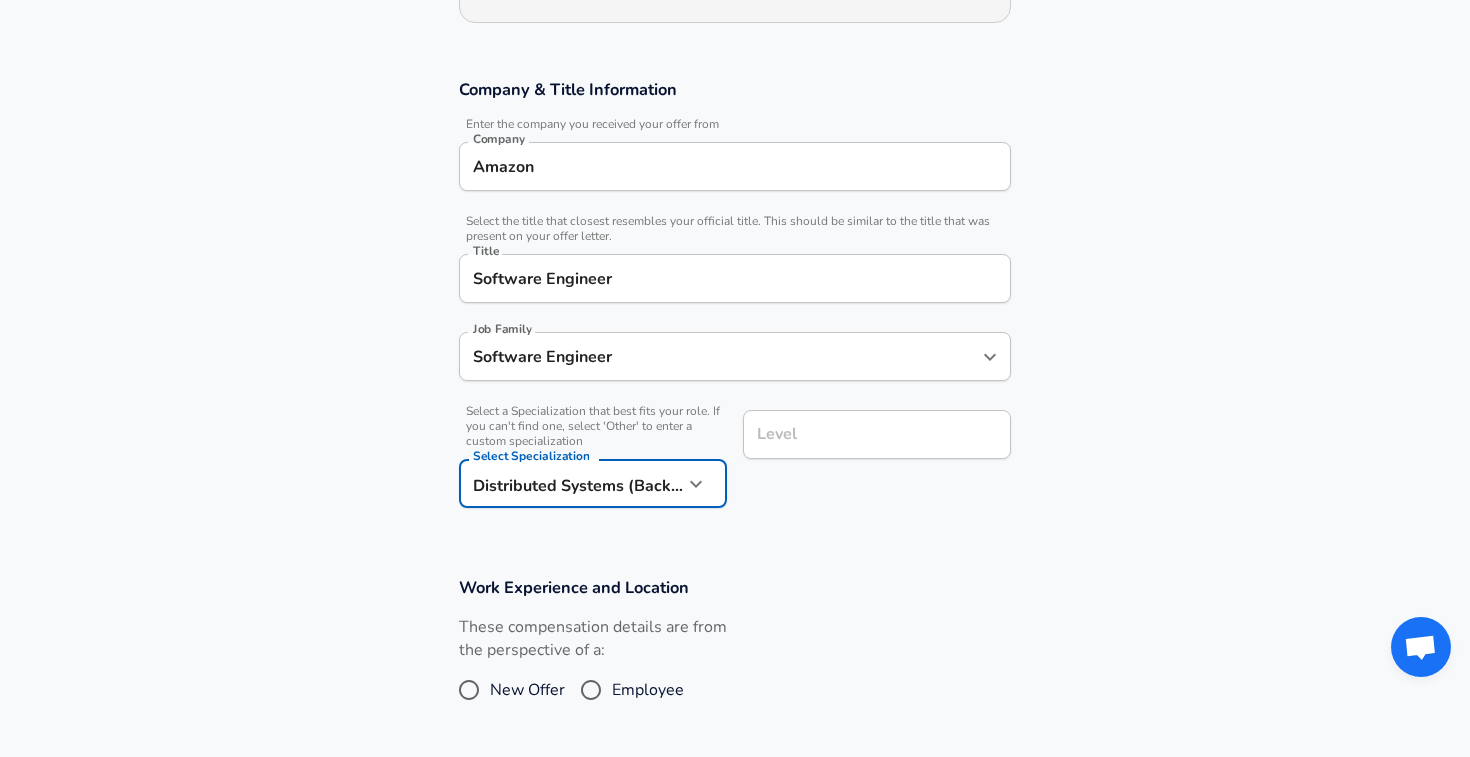 scroll, scrollTop: 341, scrollLeft: 0, axis: vertical 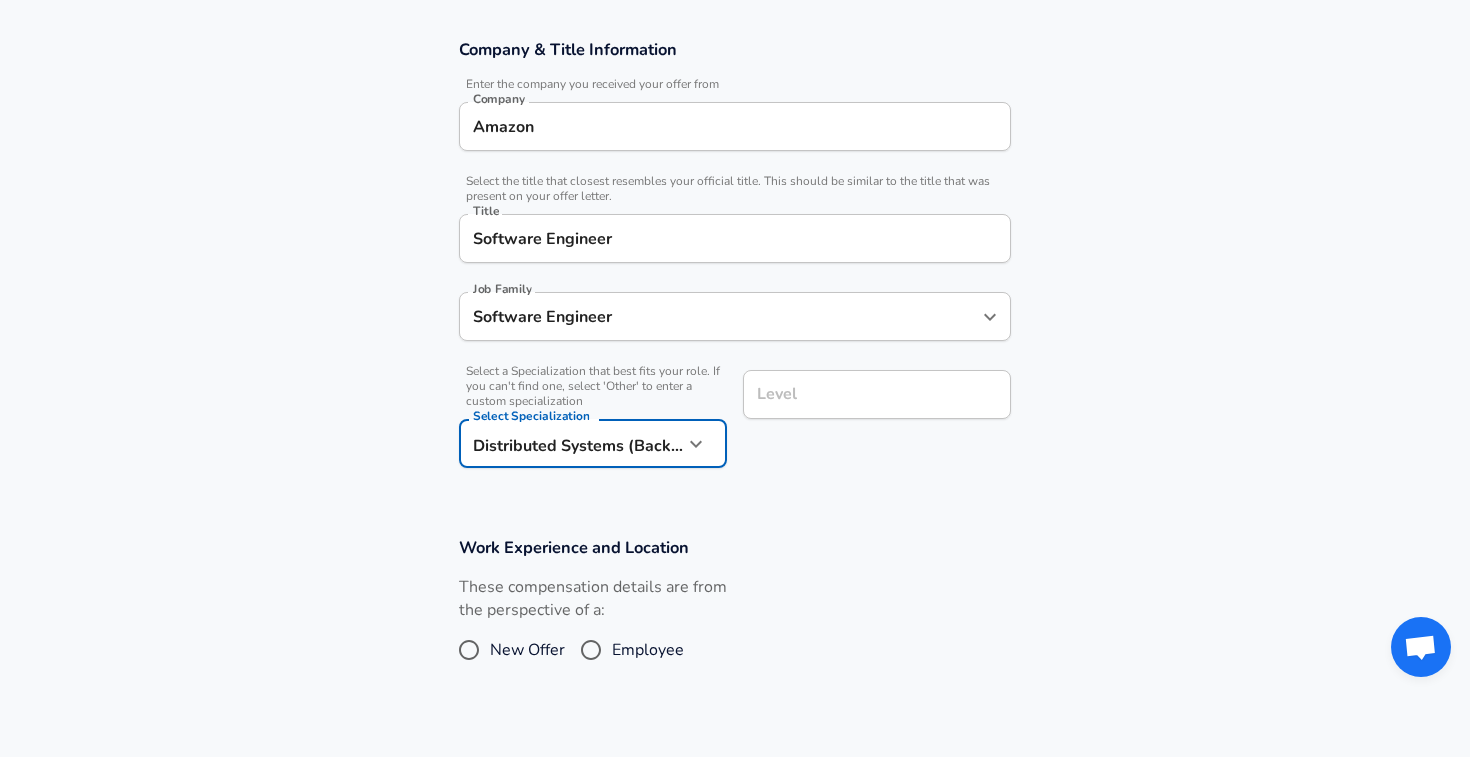 click on "Level" at bounding box center [877, 394] 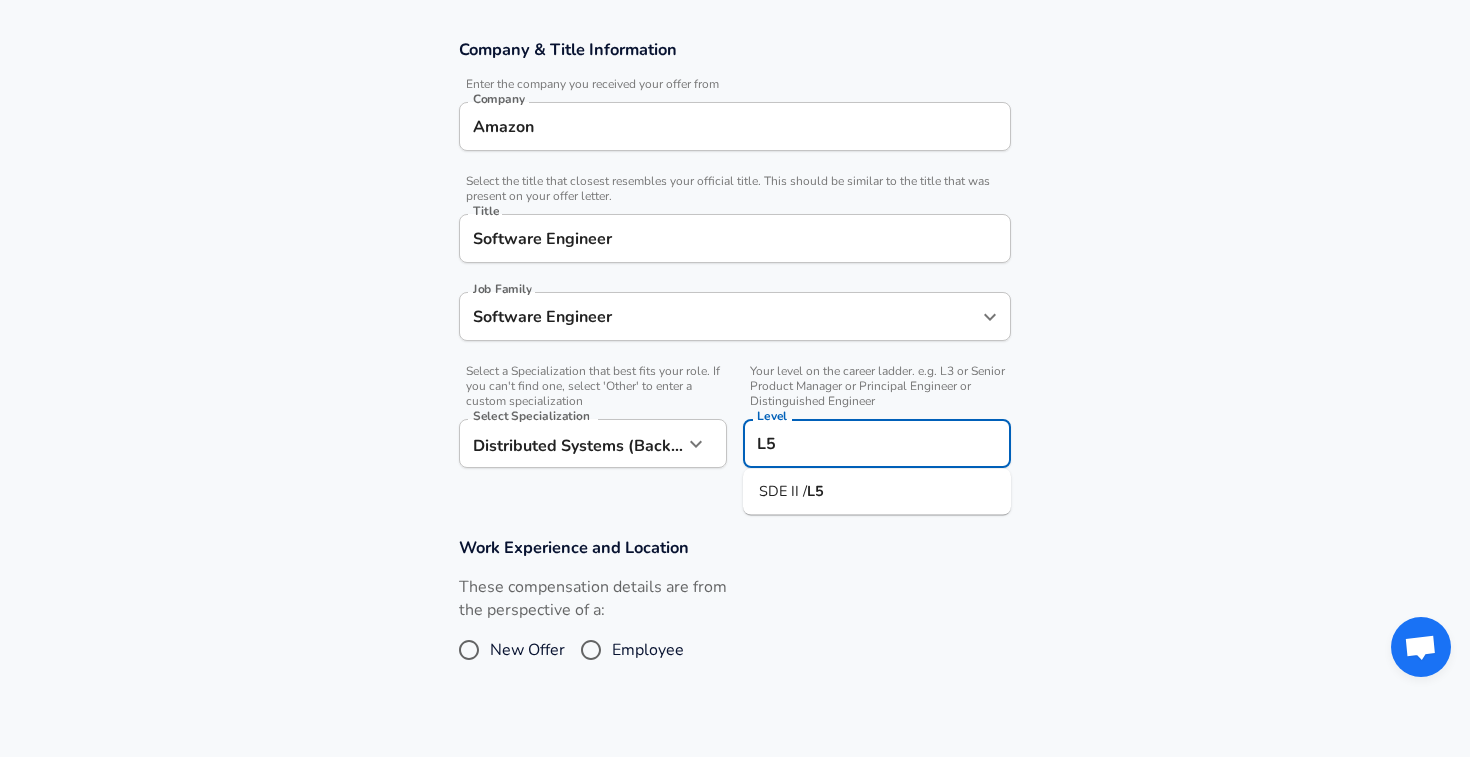 click on "SDE II / L5" at bounding box center (877, 492) 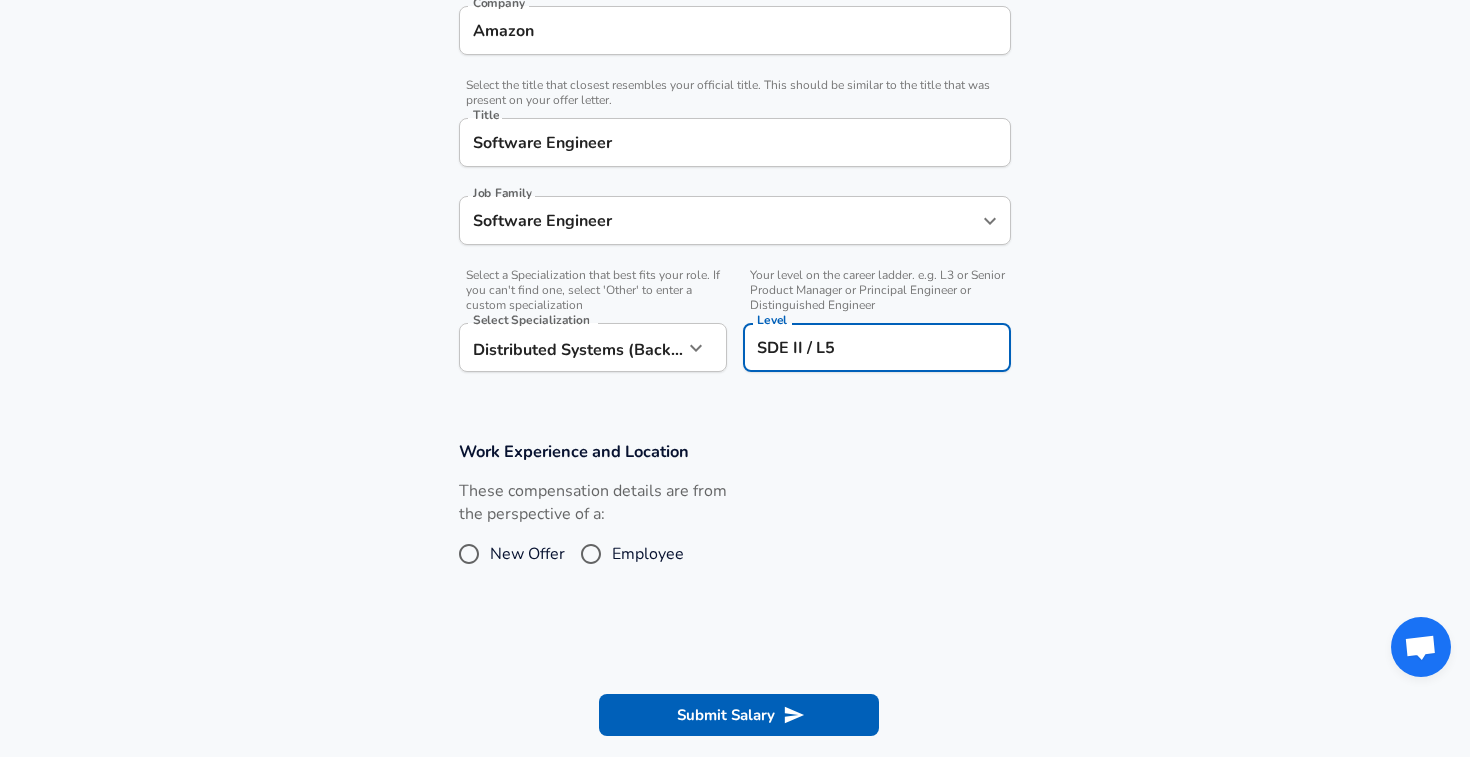 scroll, scrollTop: 445, scrollLeft: 0, axis: vertical 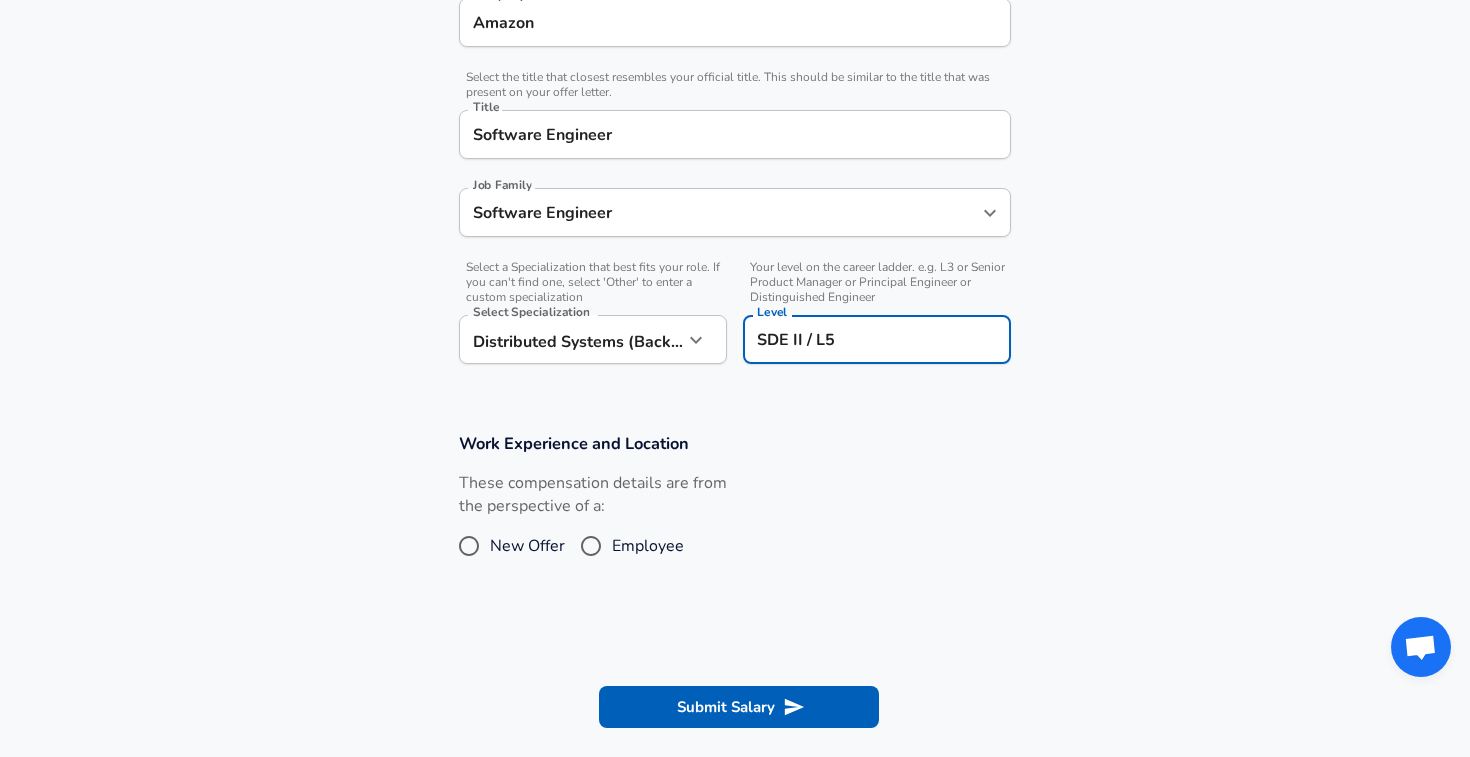 type on "SDE II / L5" 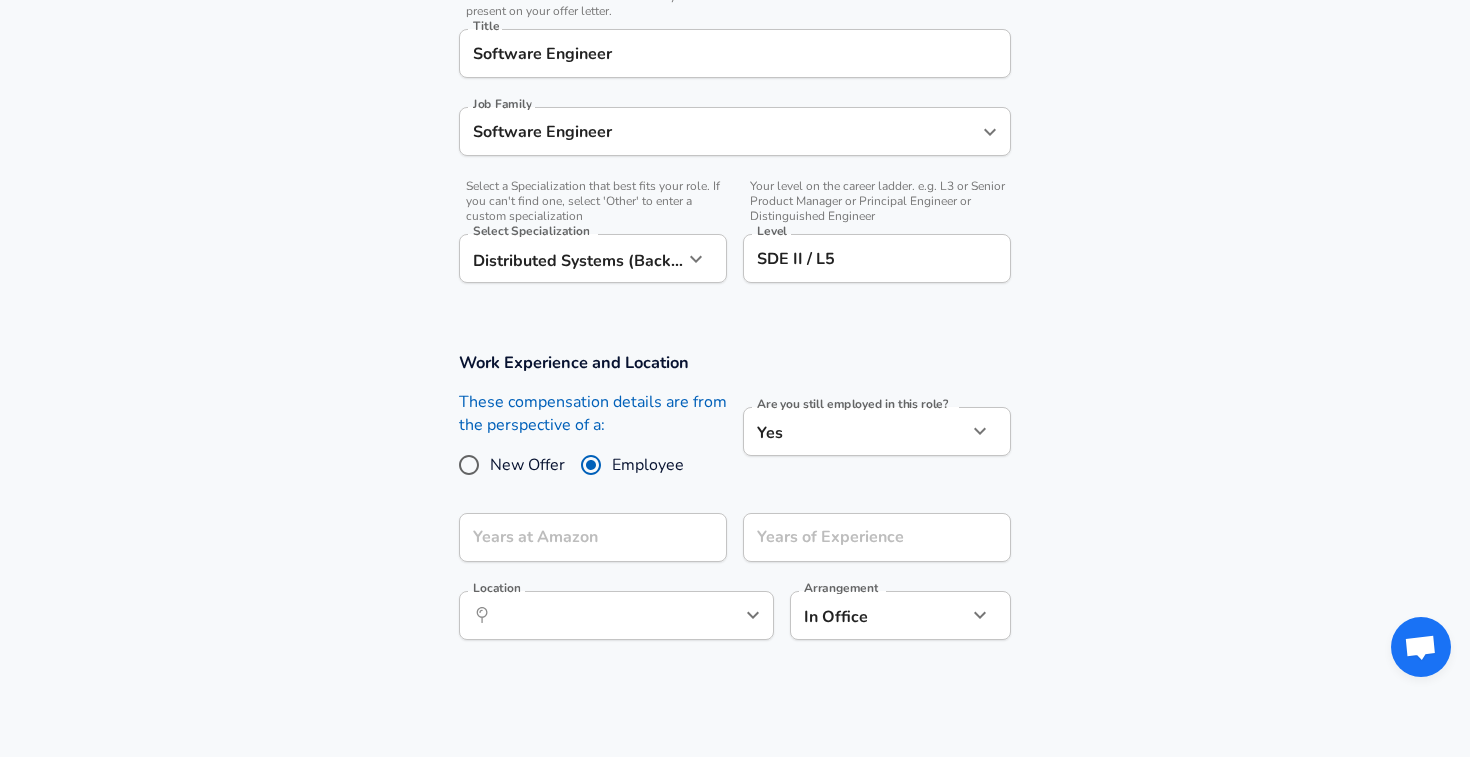 scroll, scrollTop: 534, scrollLeft: 0, axis: vertical 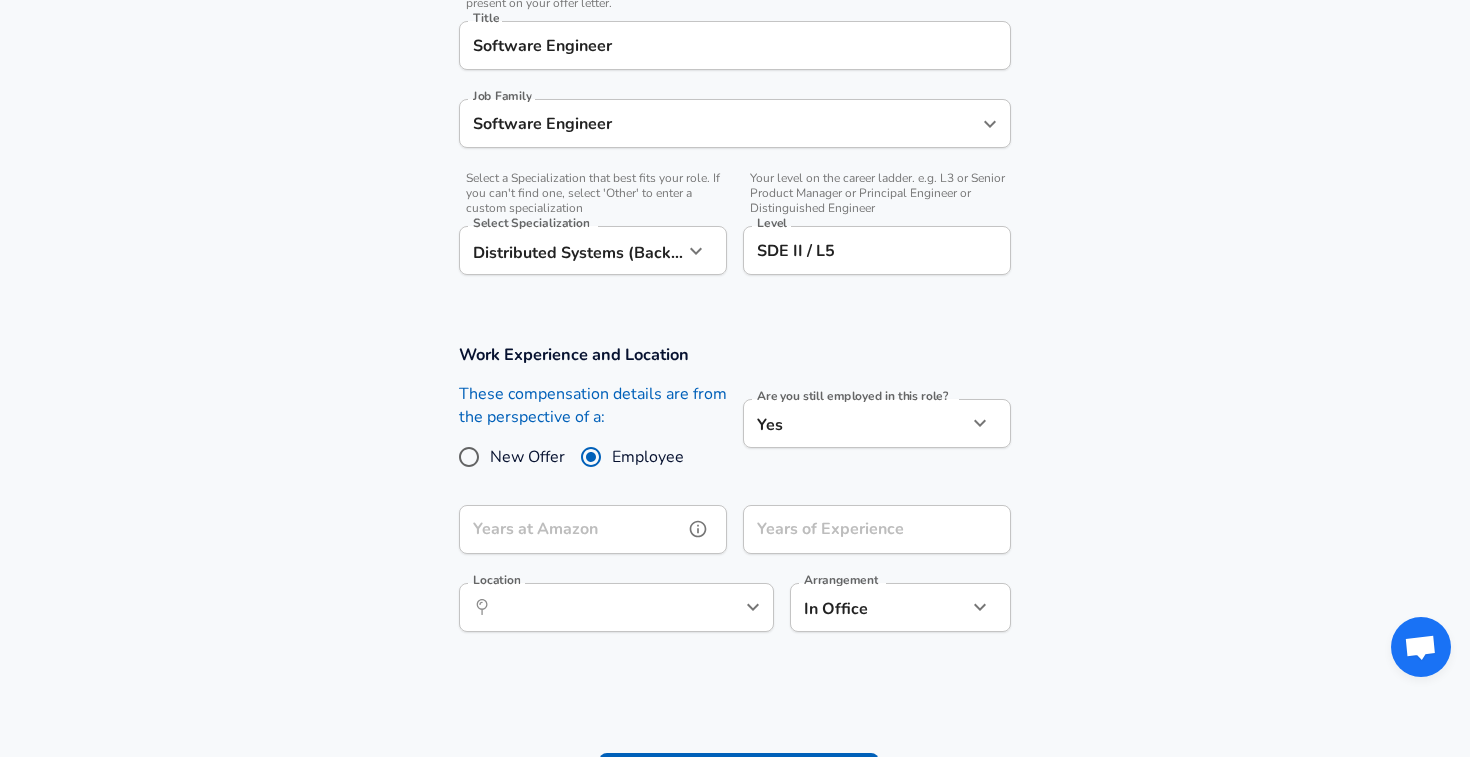 click on "Years at Amazon" at bounding box center [571, 529] 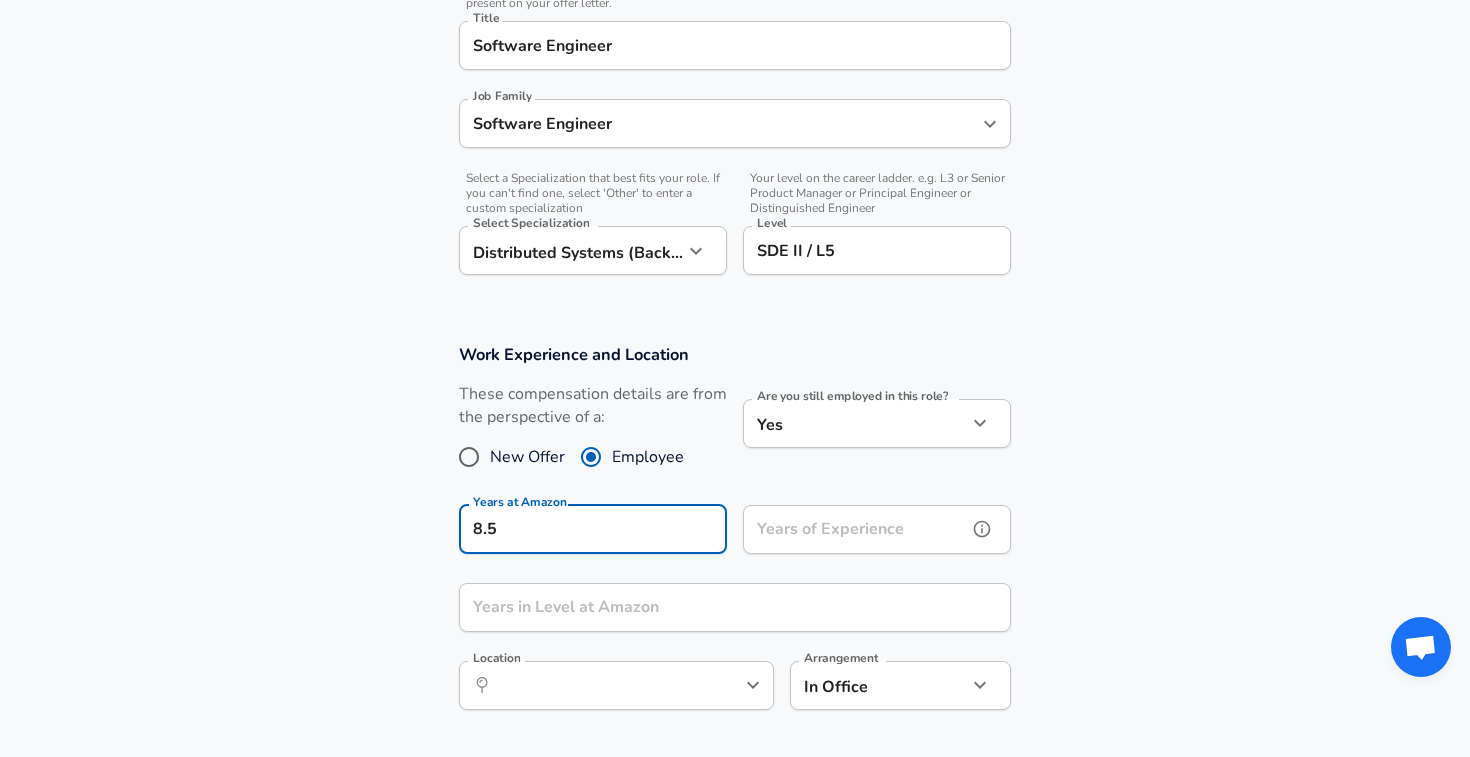 click on "Years of Experience Years of Experience" at bounding box center (593, 532) 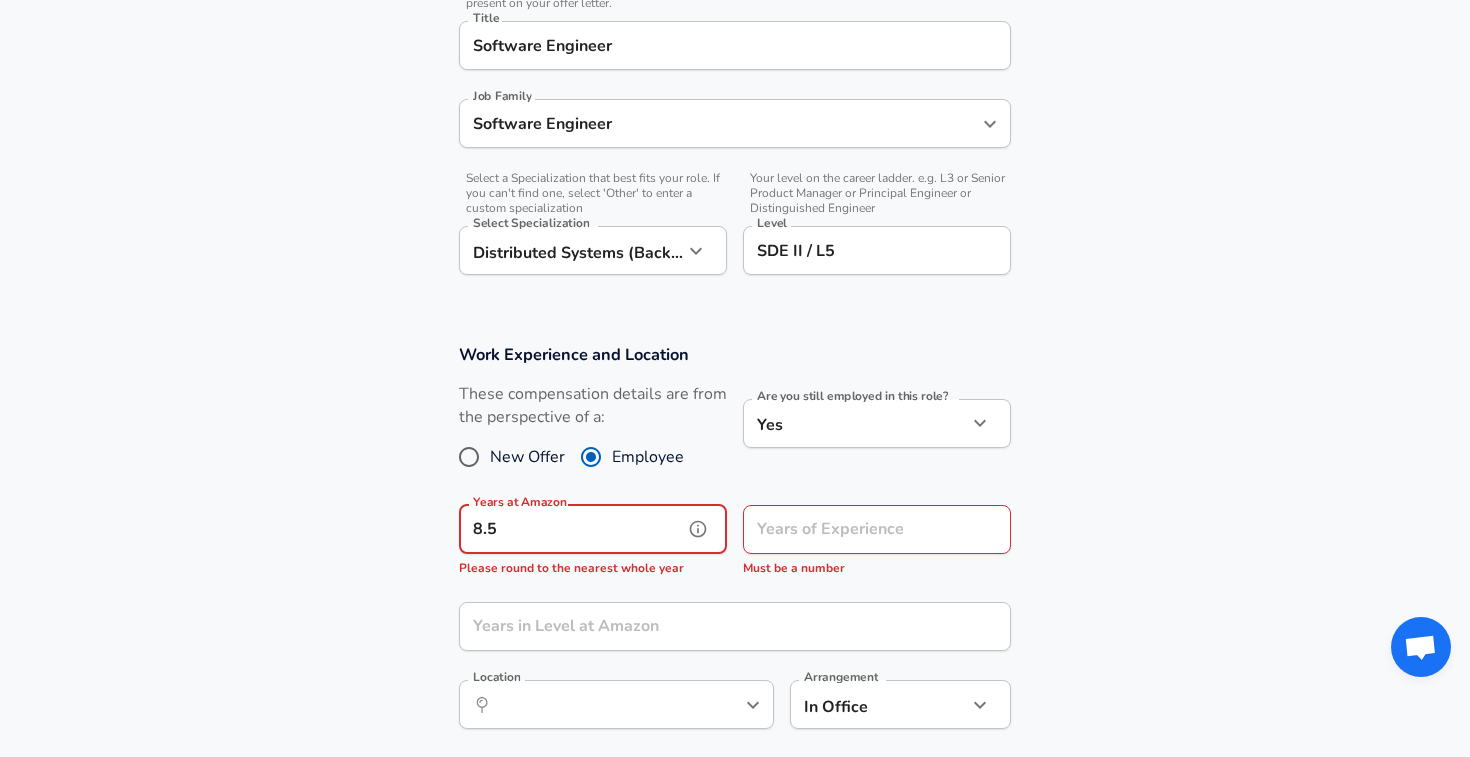 click on "8.5" at bounding box center (571, 529) 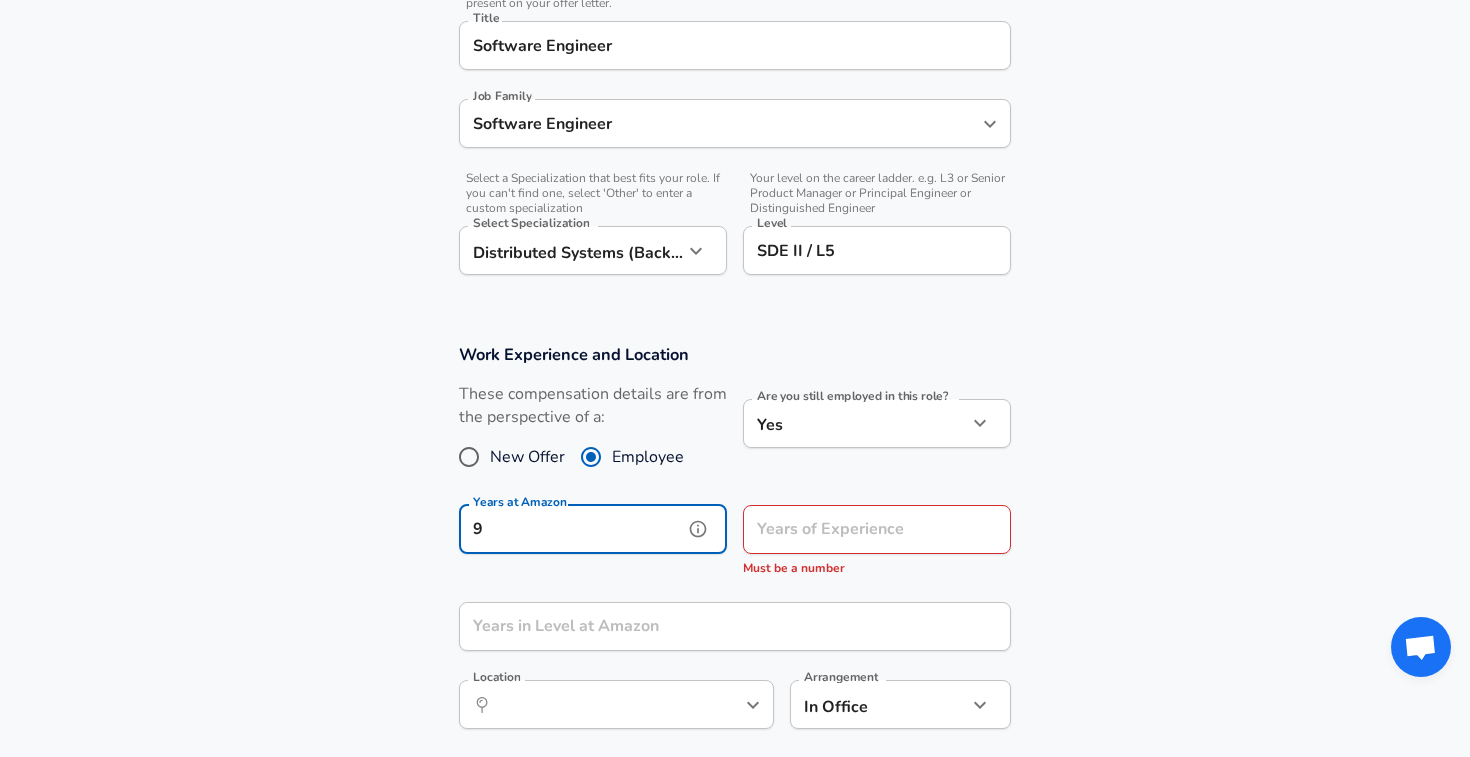 type on "9" 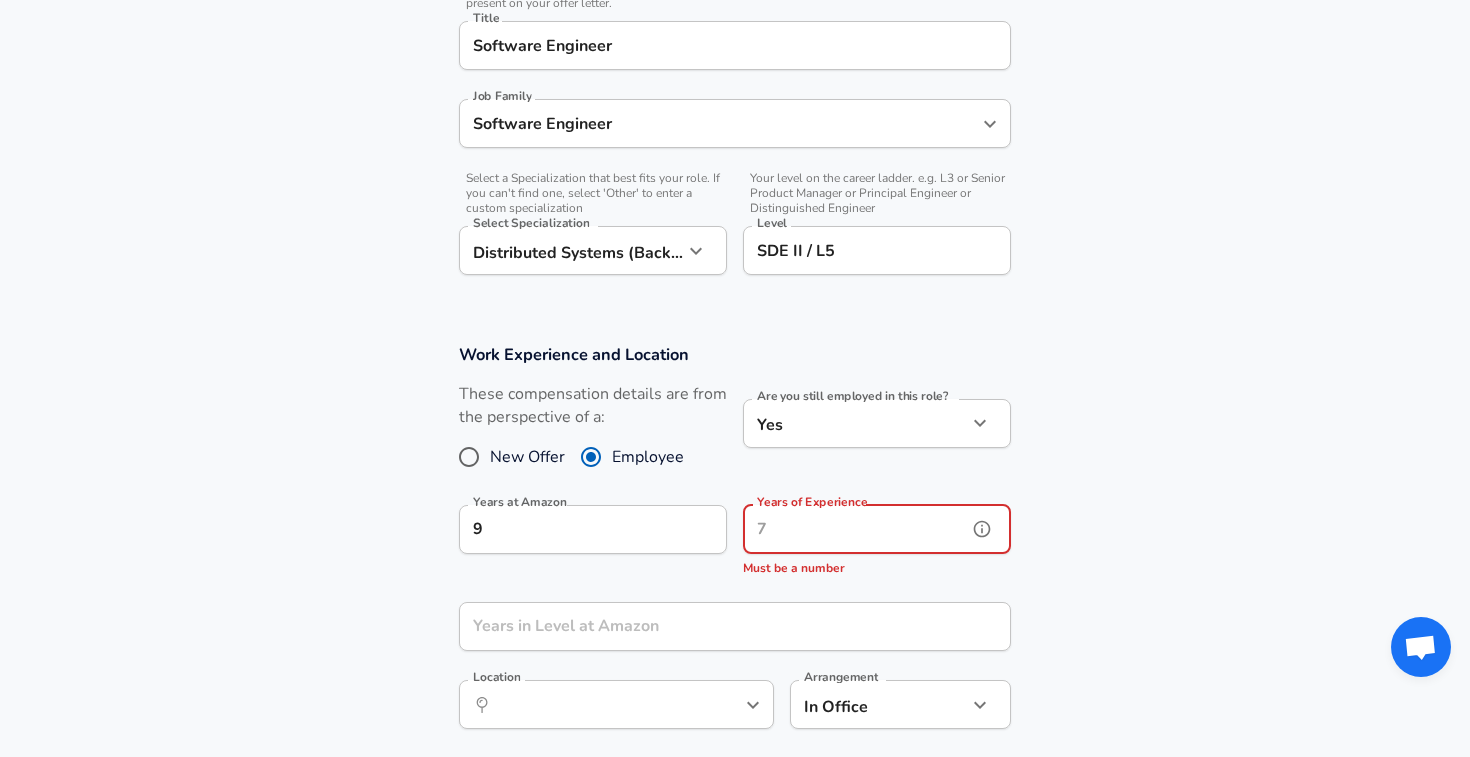 click on "Years of Experience" at bounding box center (855, 529) 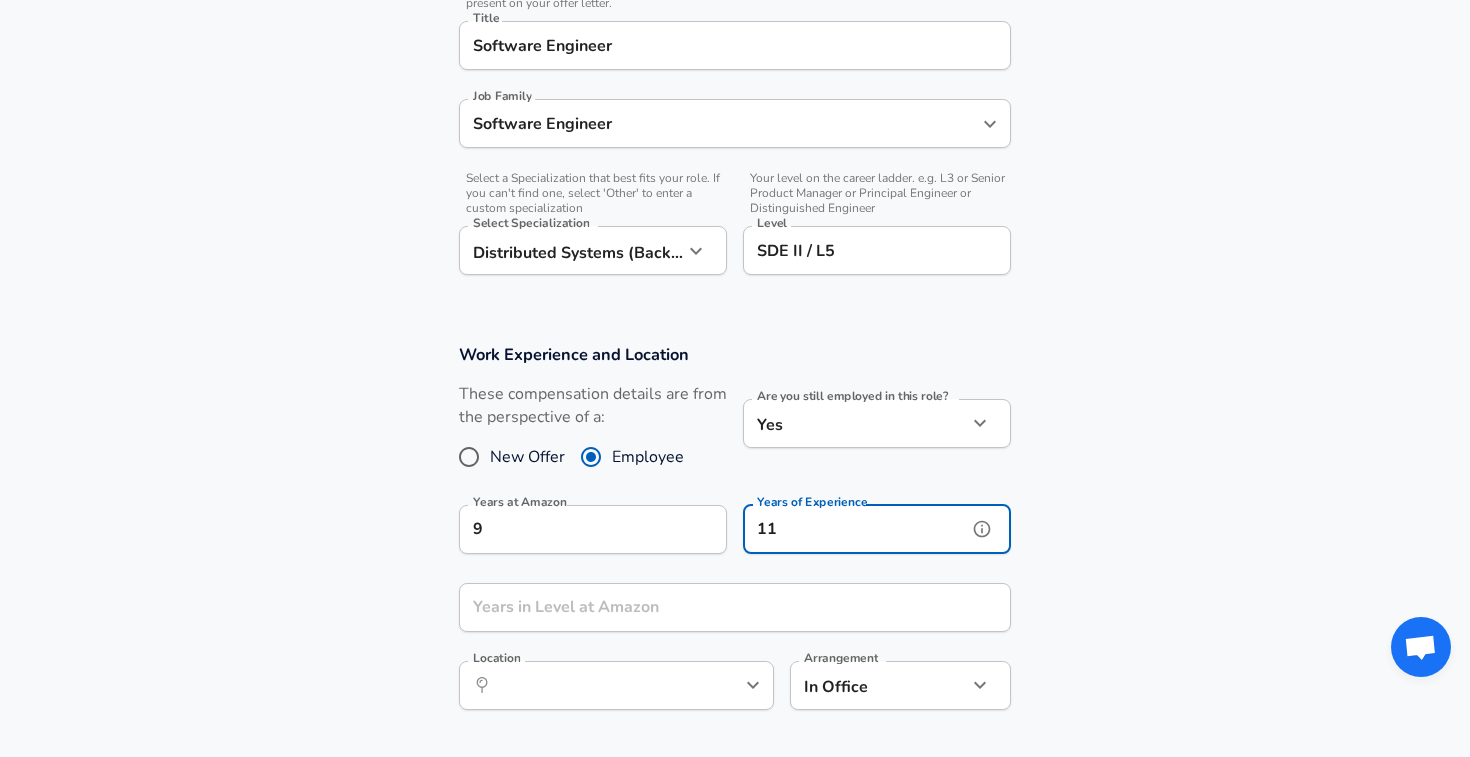 scroll, scrollTop: 0, scrollLeft: 0, axis: both 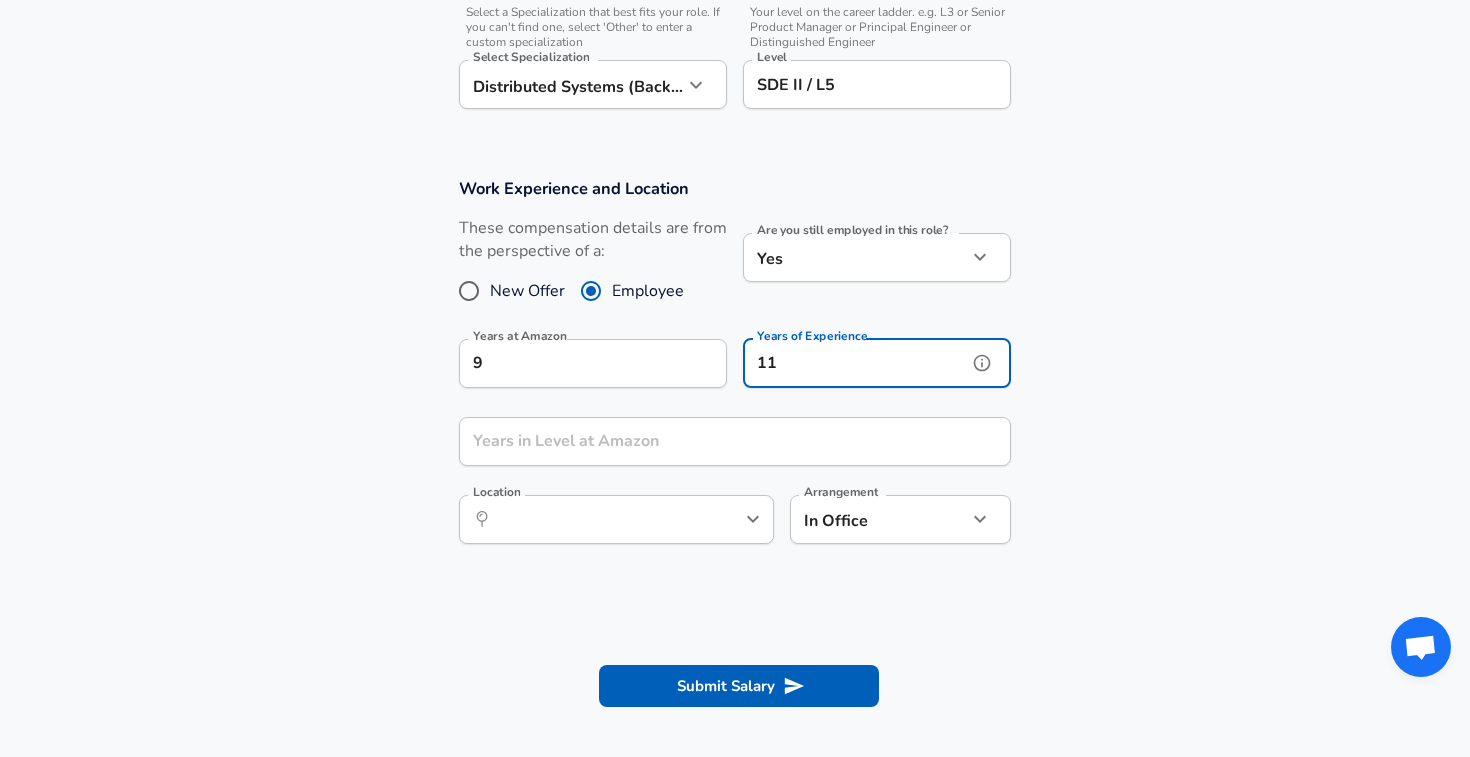 type on "11" 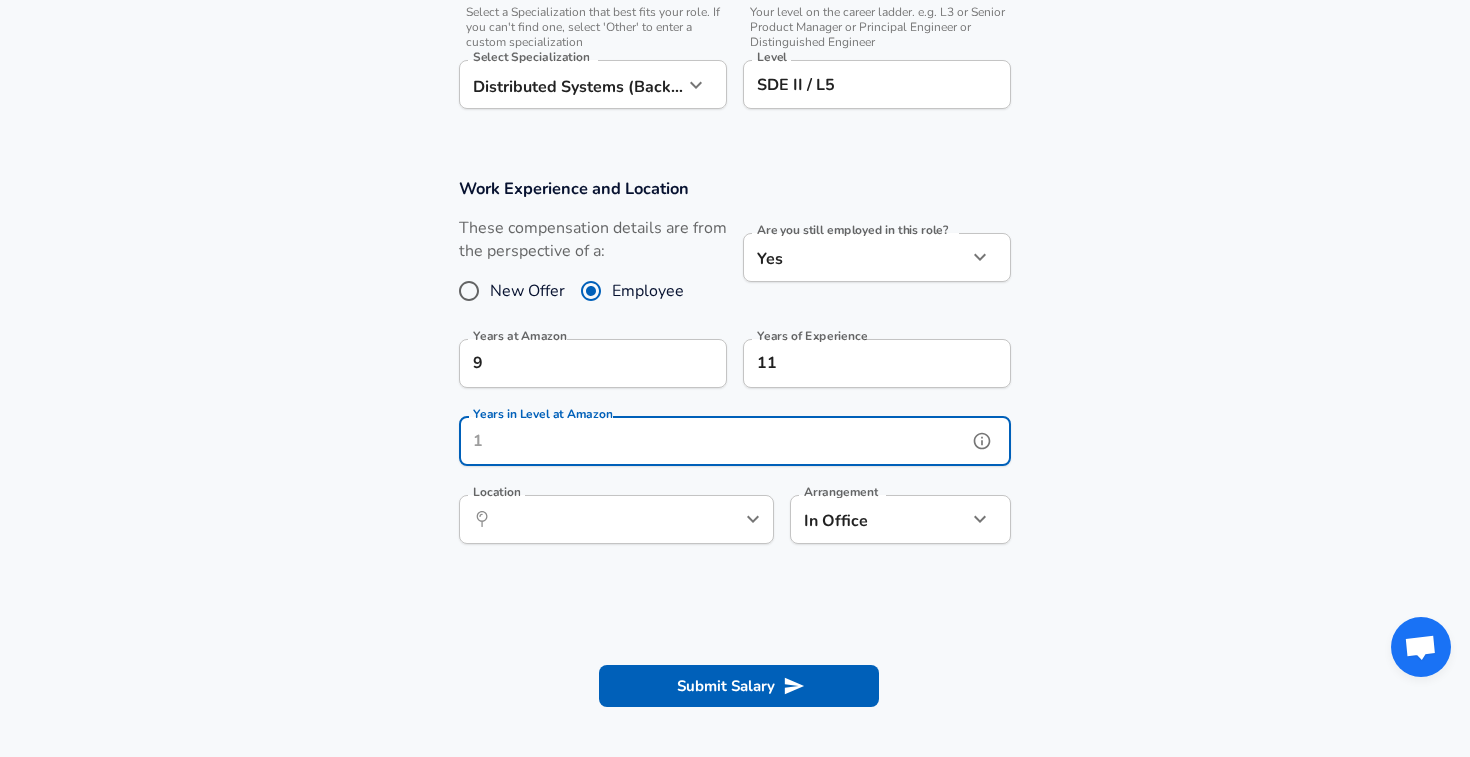 click on "Years in Level at Amazon" at bounding box center [713, 441] 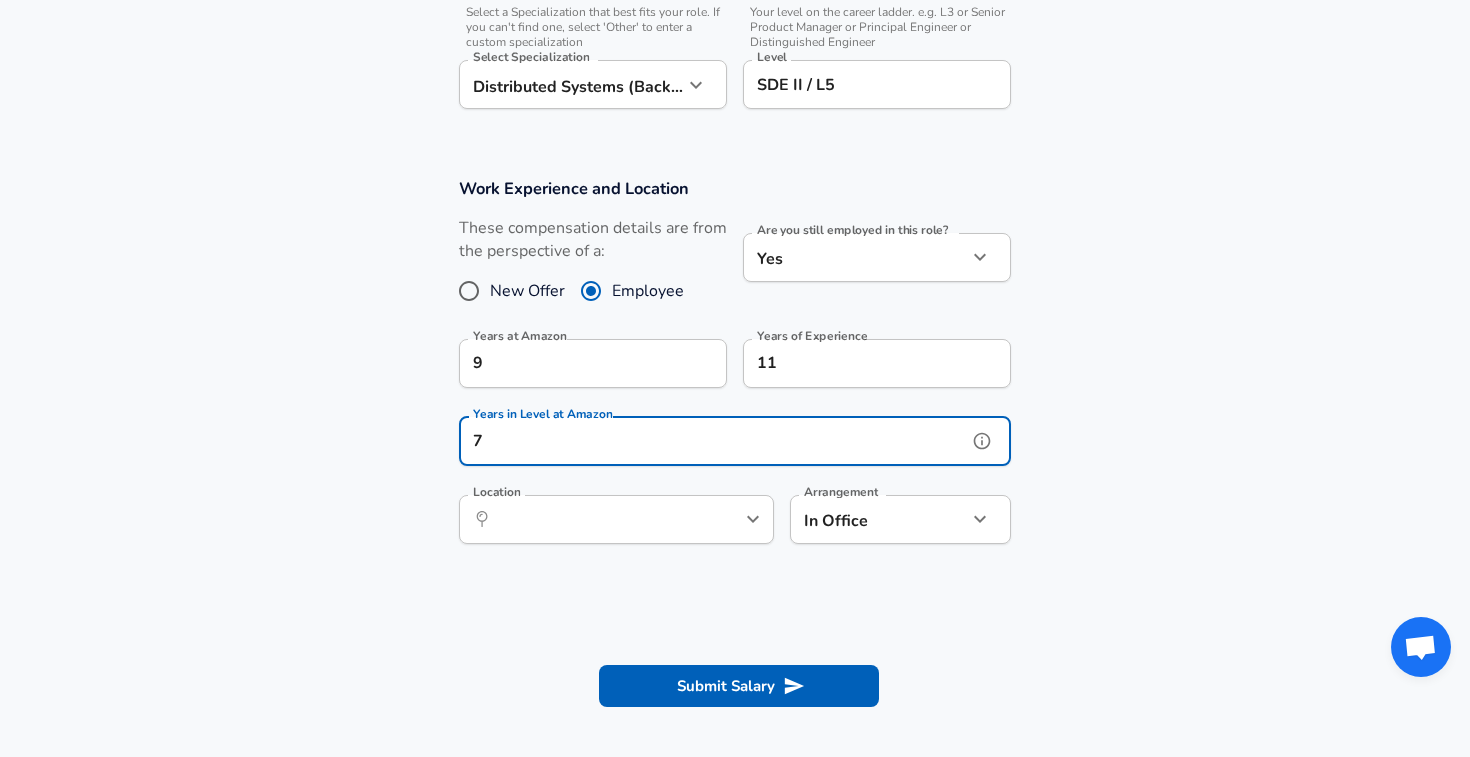 click on "​ Location" at bounding box center (616, 519) 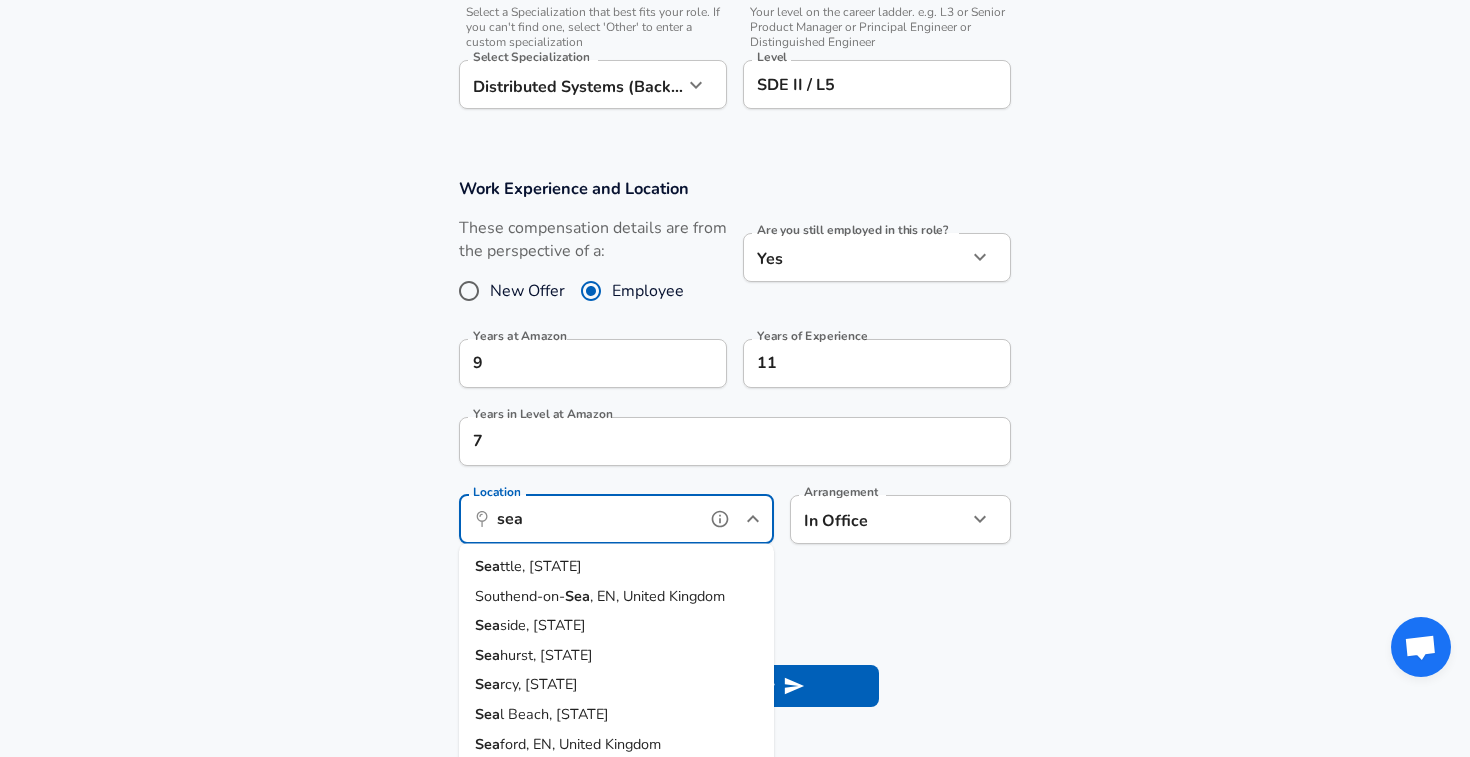 click on "Sea ttle, [STATE]" at bounding box center [616, 567] 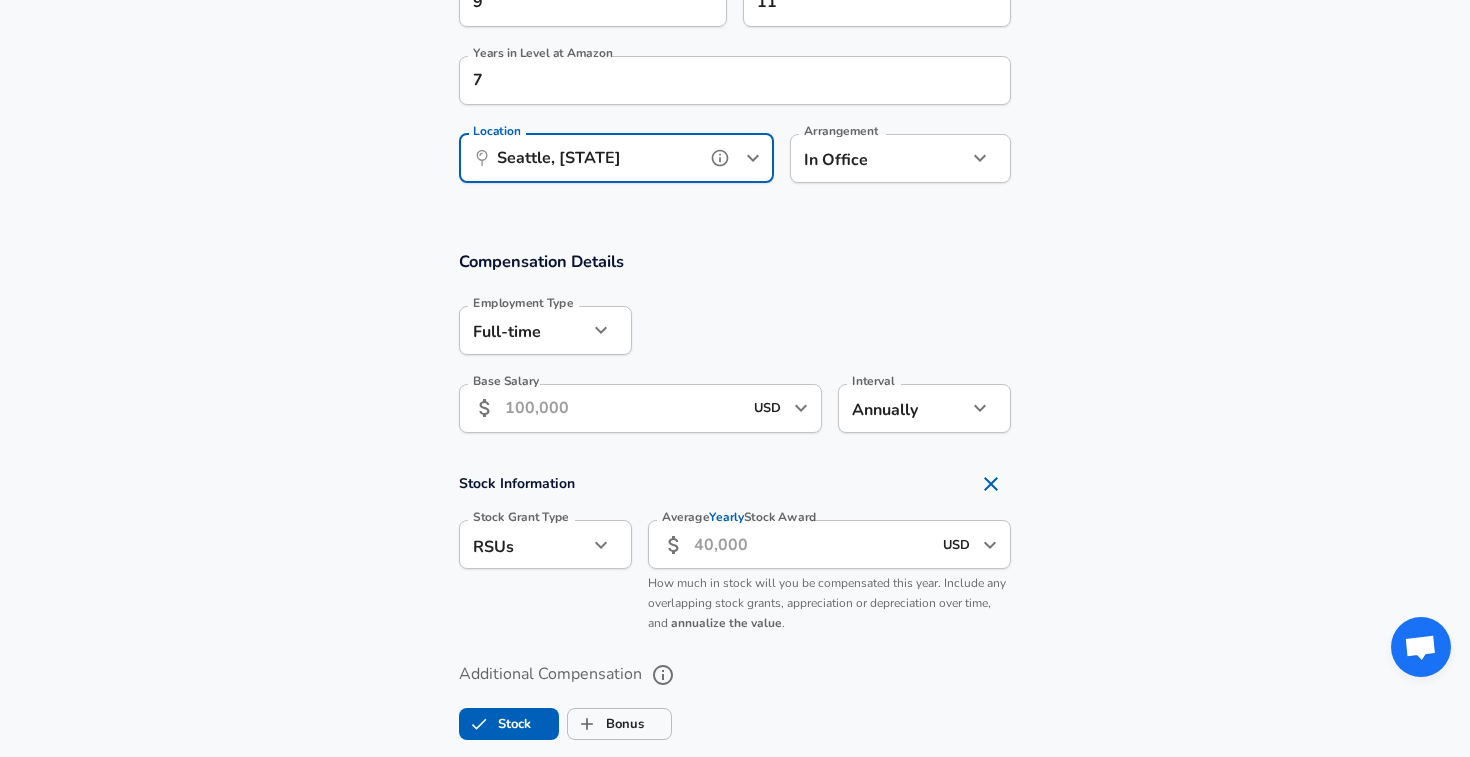 scroll, scrollTop: 1063, scrollLeft: 0, axis: vertical 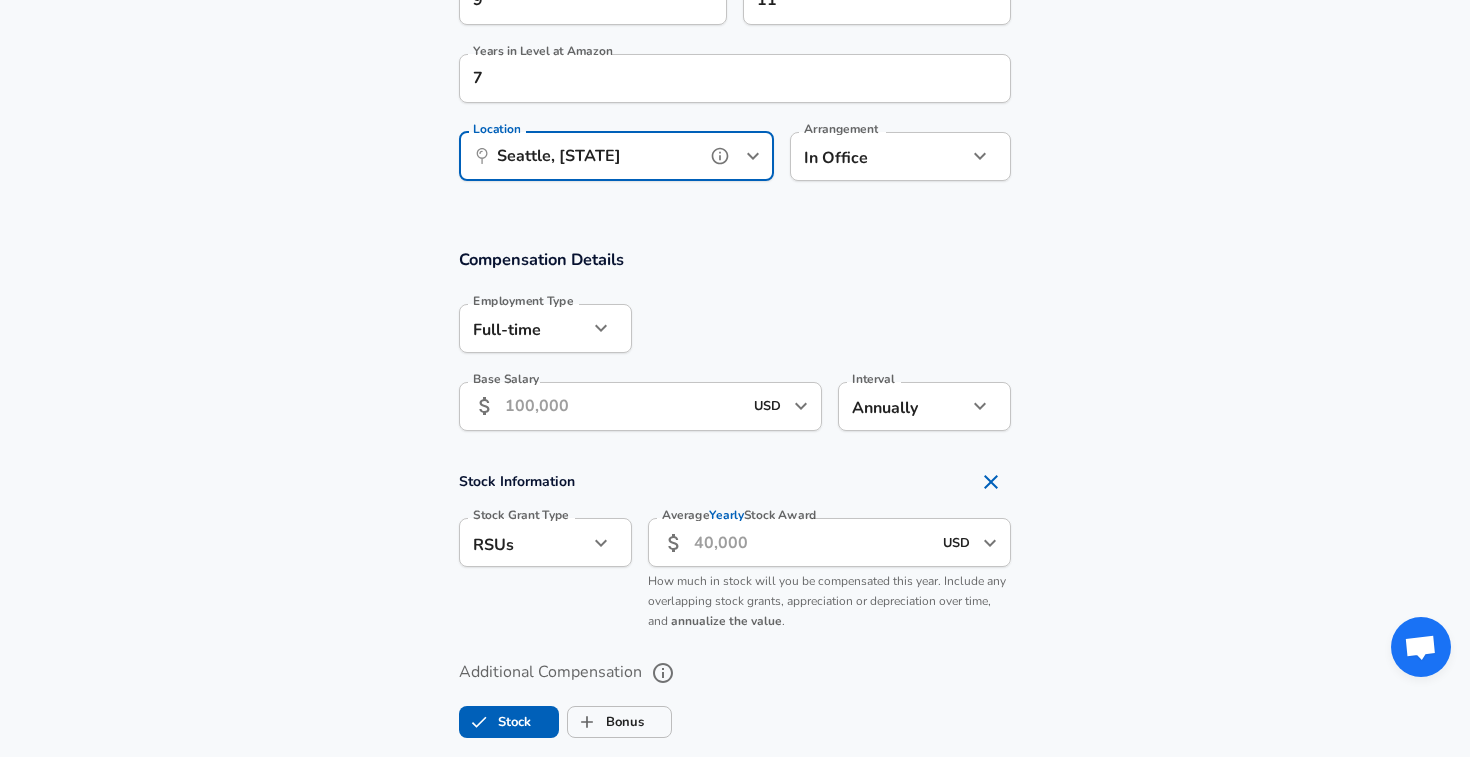 type on "Seattle, [STATE]" 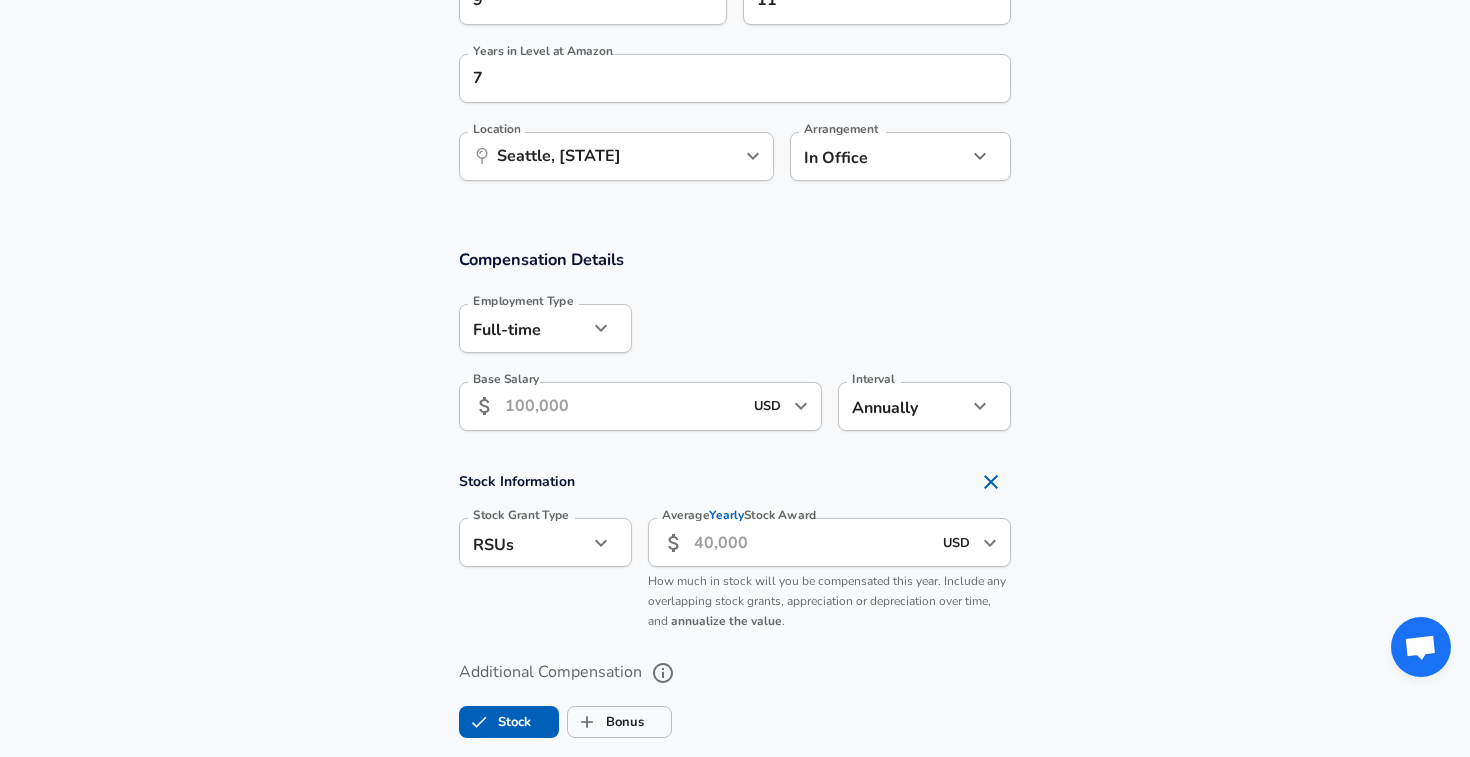 click on "Base Salary" at bounding box center (623, 406) 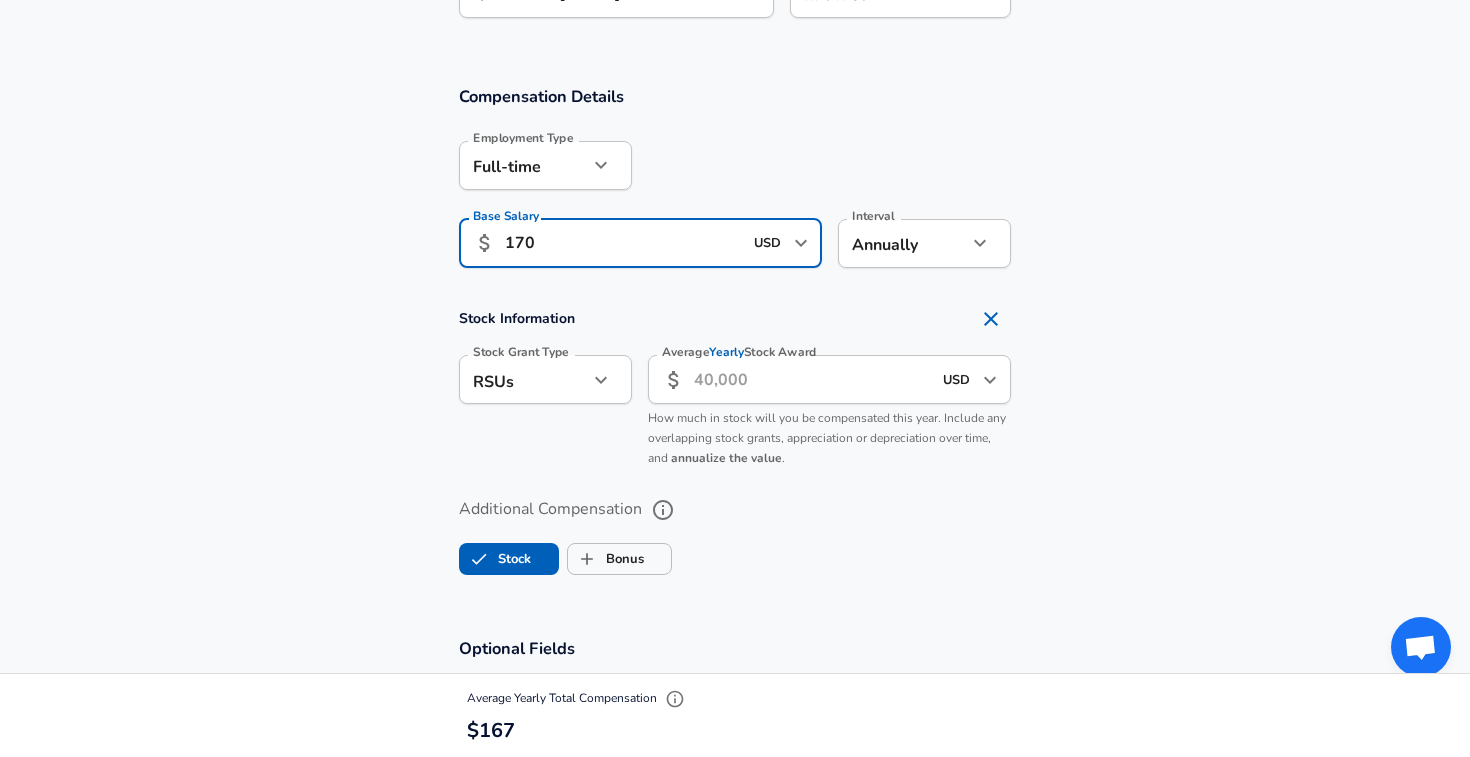scroll, scrollTop: 1229, scrollLeft: 0, axis: vertical 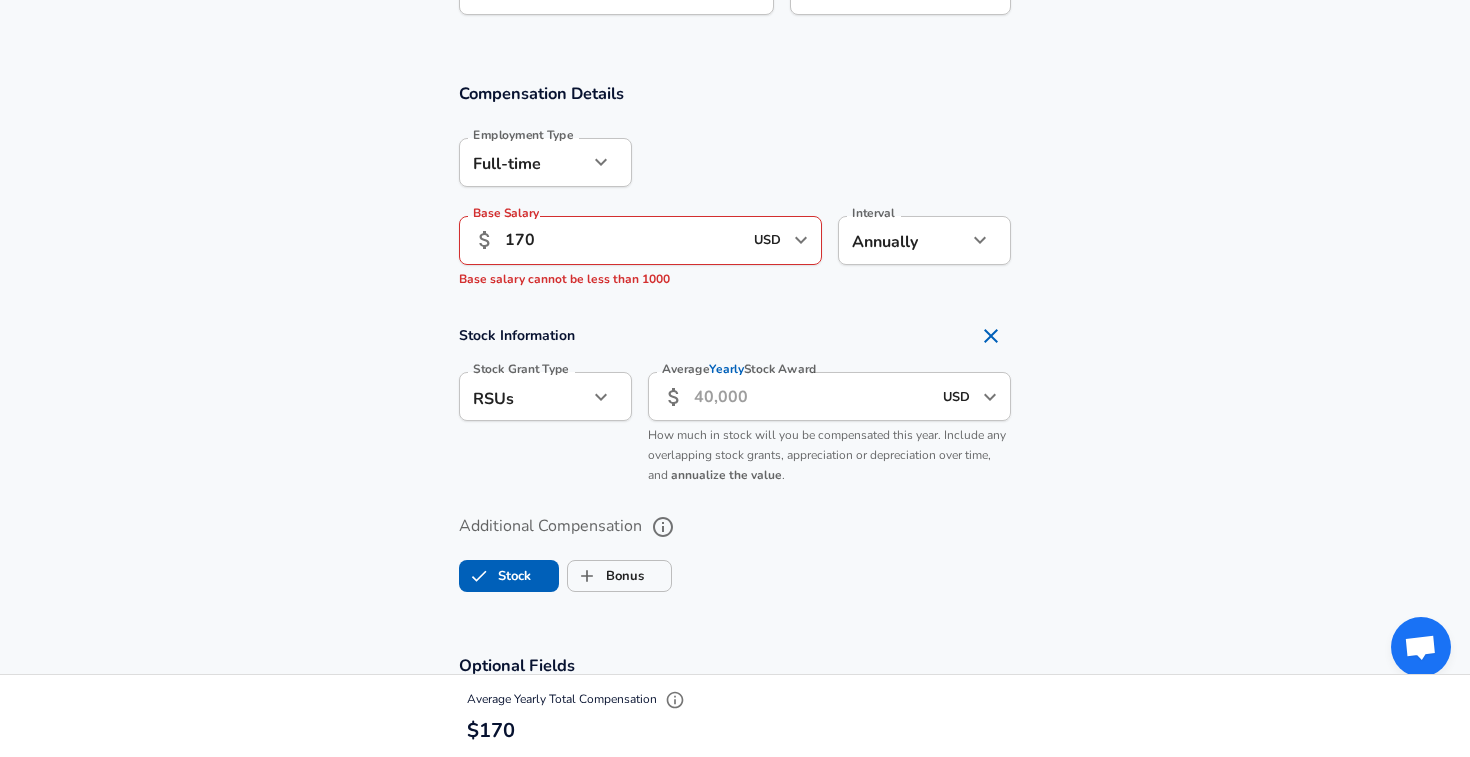 click on "Average  Yearly  Stock Award" at bounding box center (812, 396) 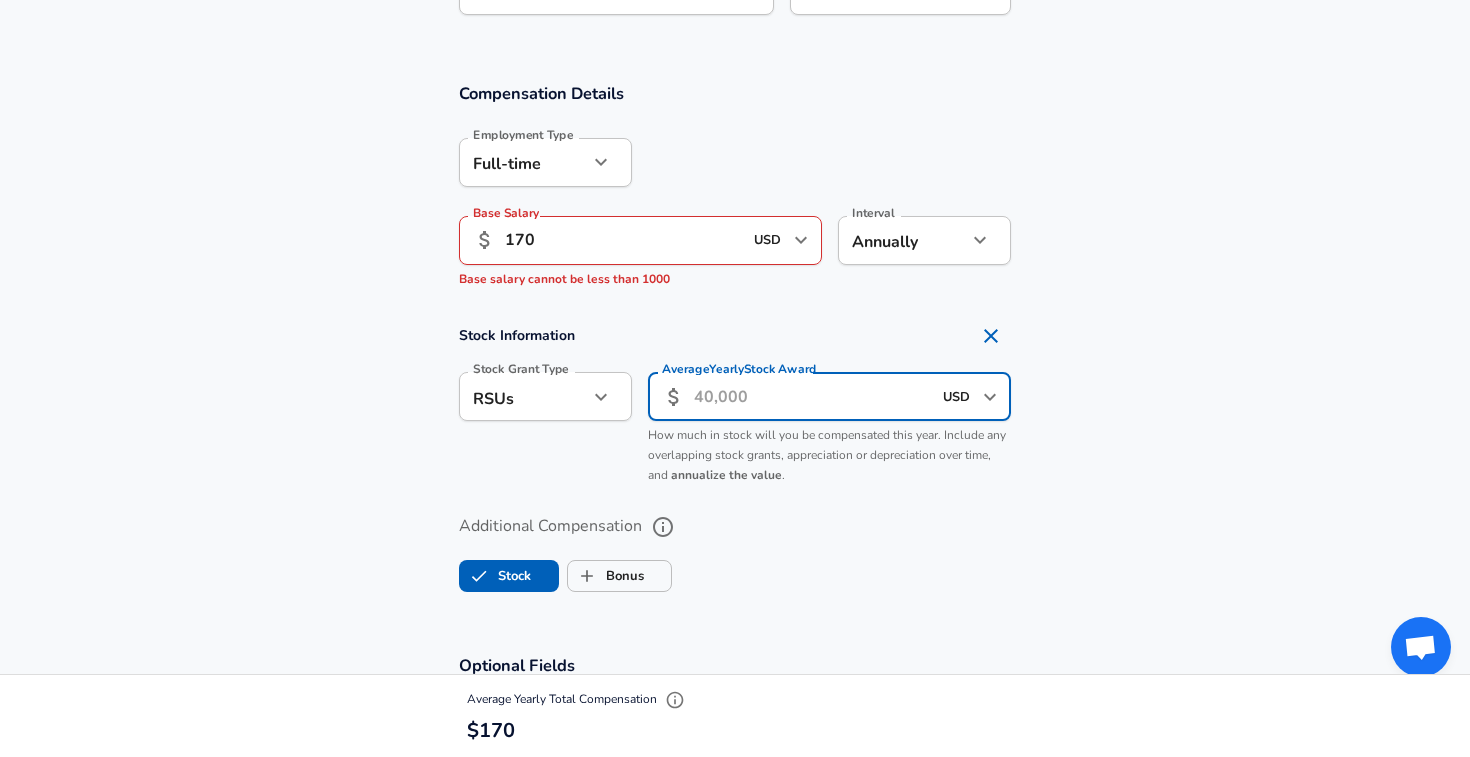 click on "170" at bounding box center (623, 240) 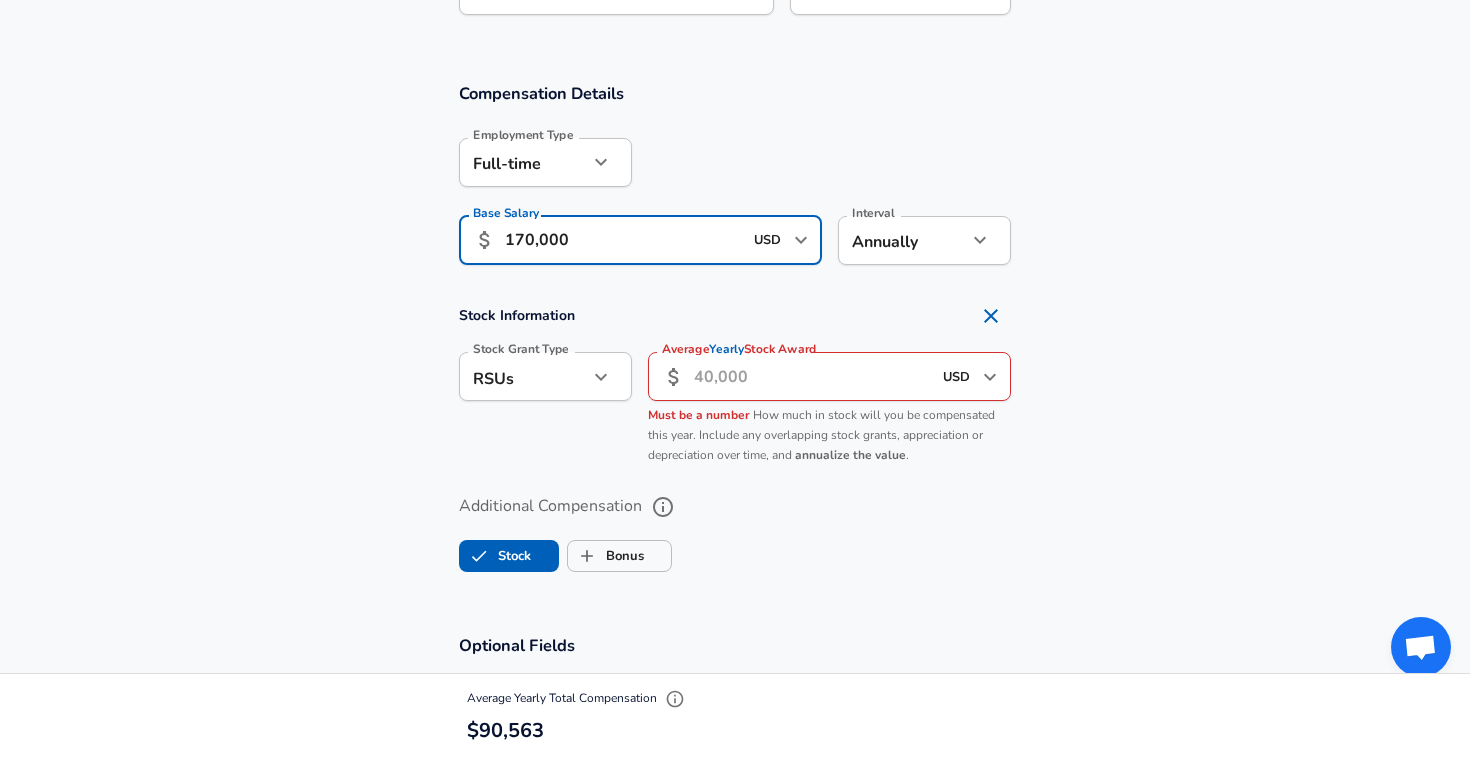 type on "170,000" 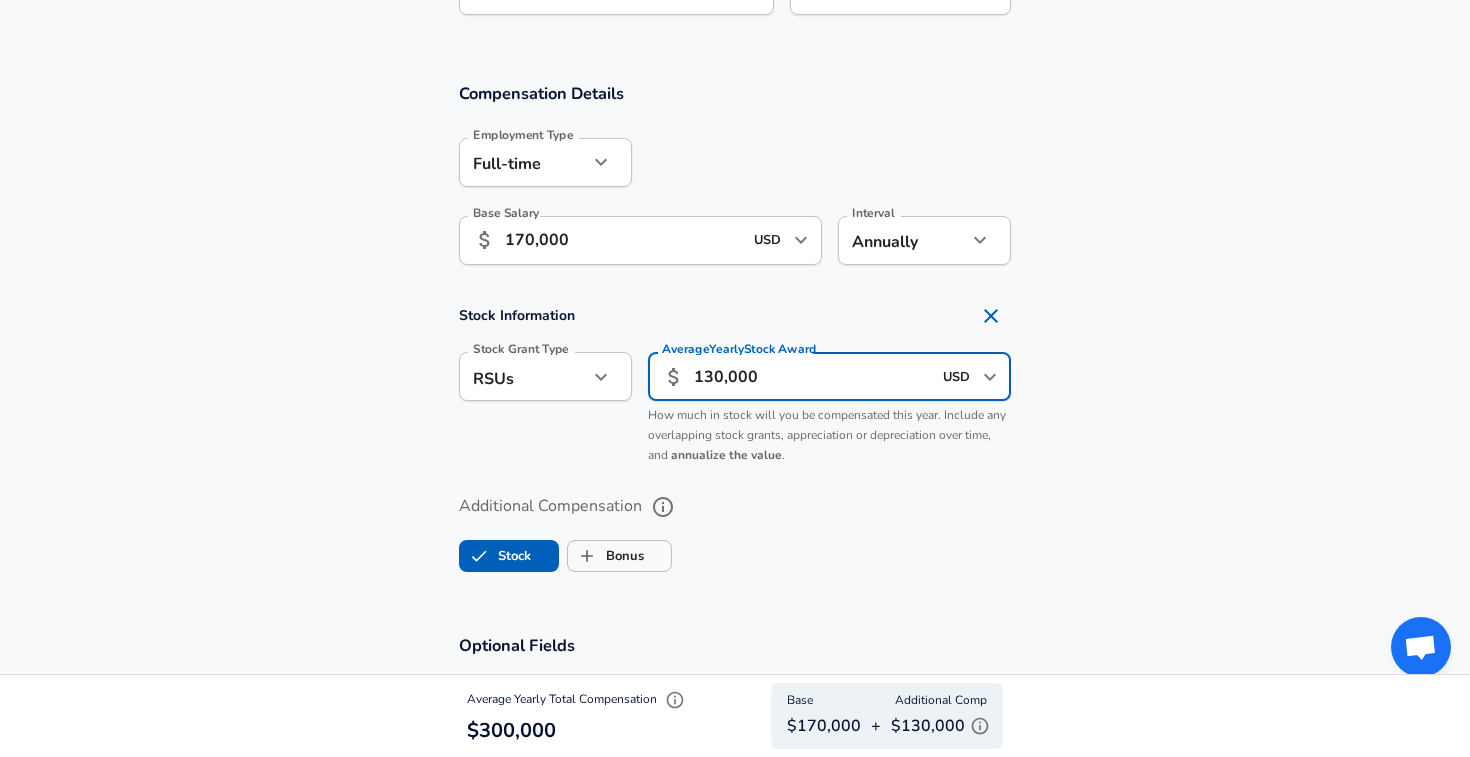 click on "130,000" at bounding box center (812, 376) 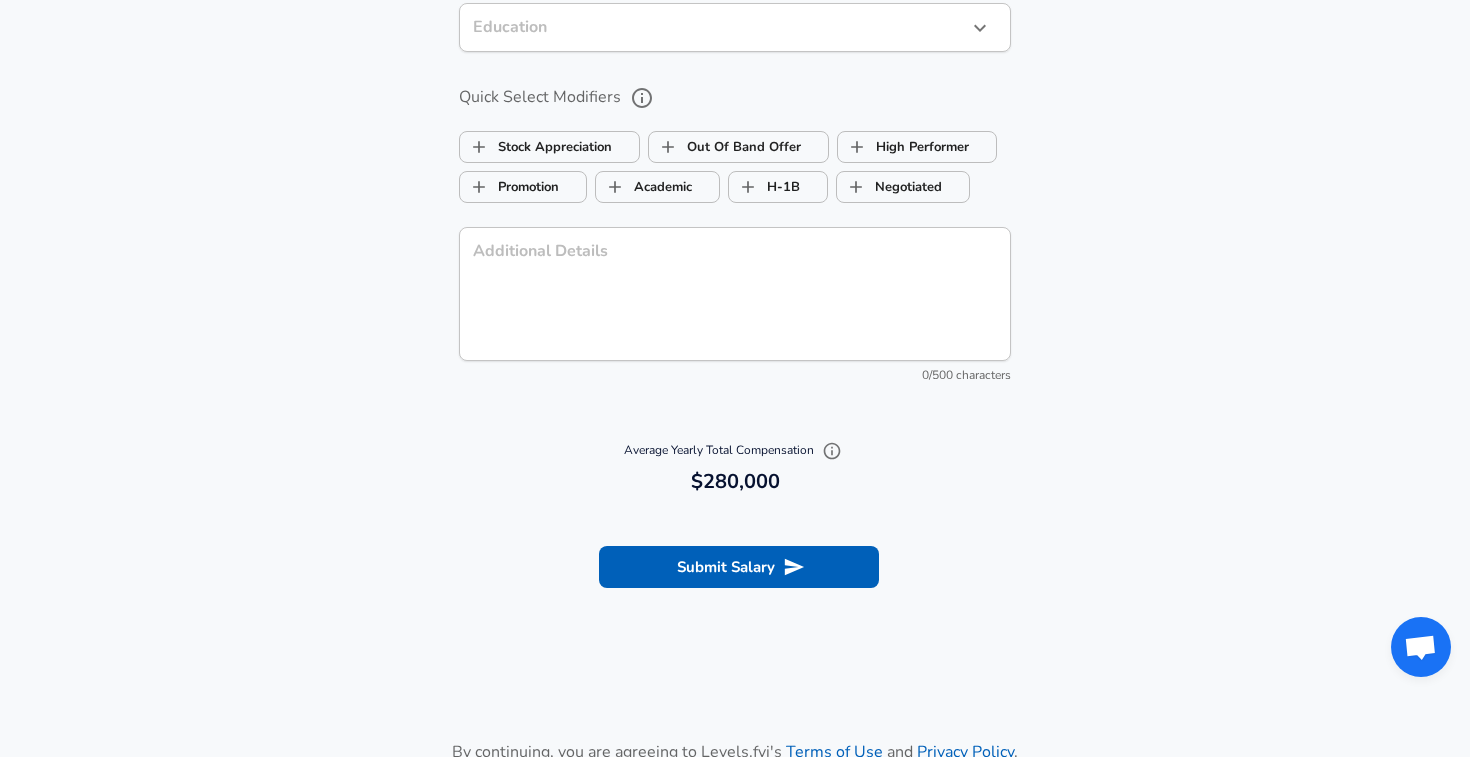 scroll, scrollTop: 1995, scrollLeft: 0, axis: vertical 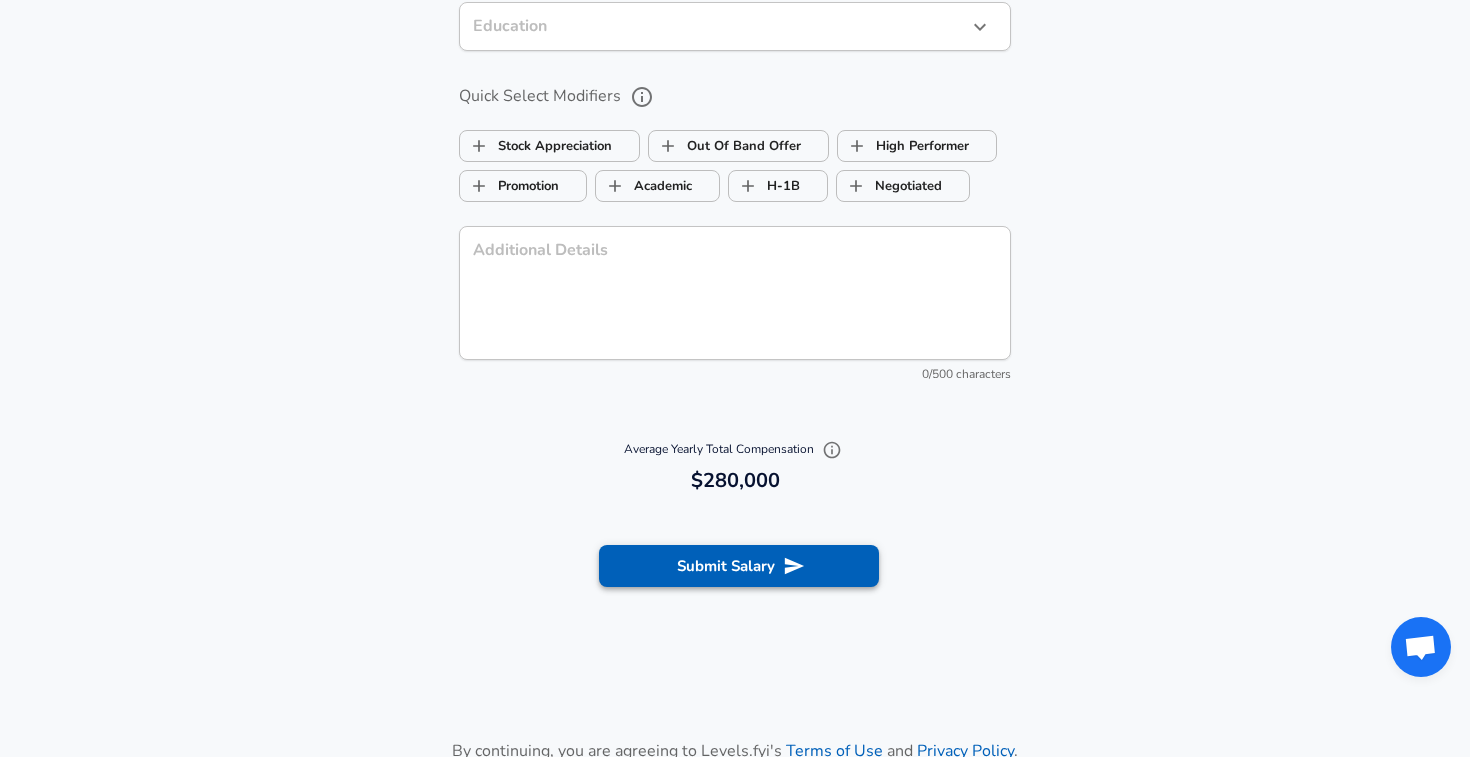type on "110,000" 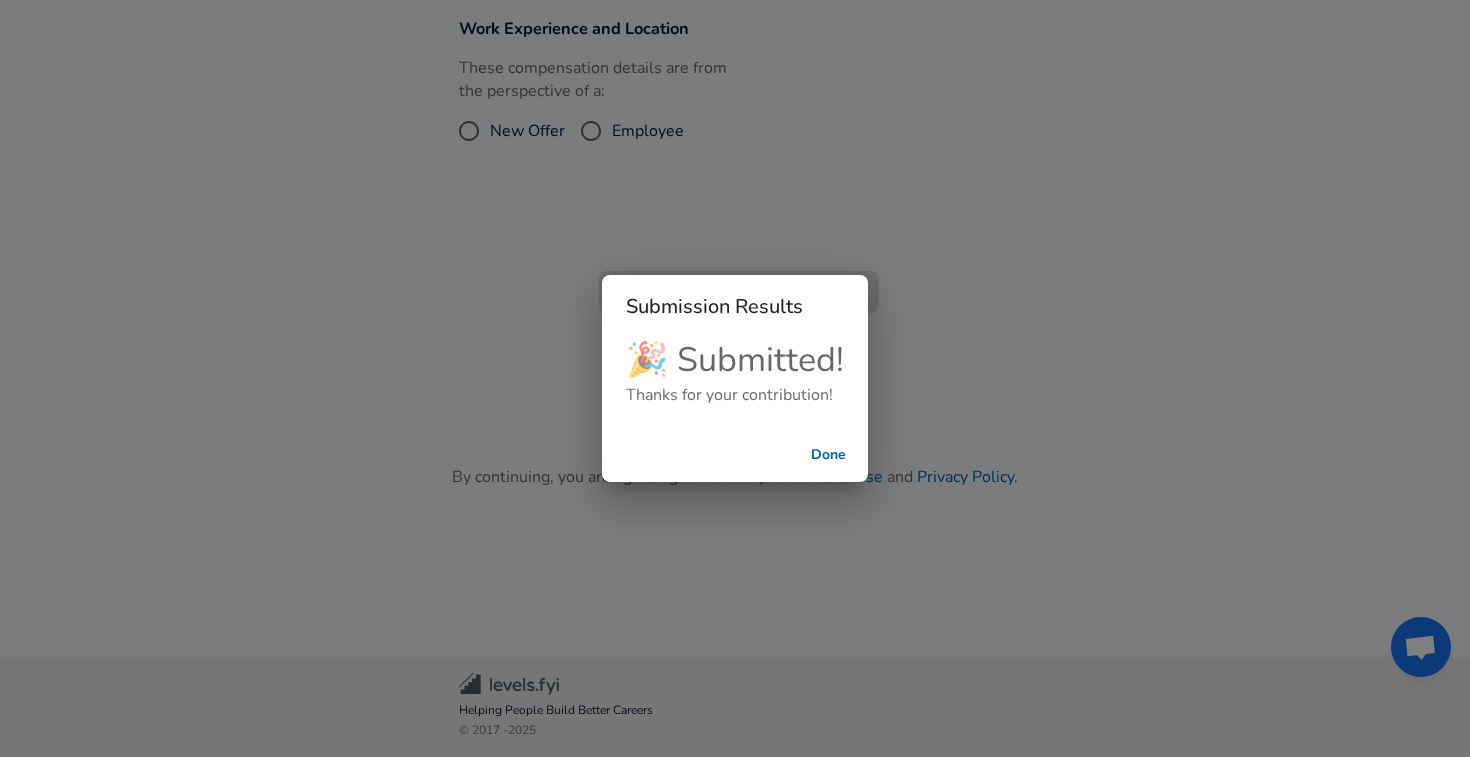scroll, scrollTop: 493, scrollLeft: 0, axis: vertical 